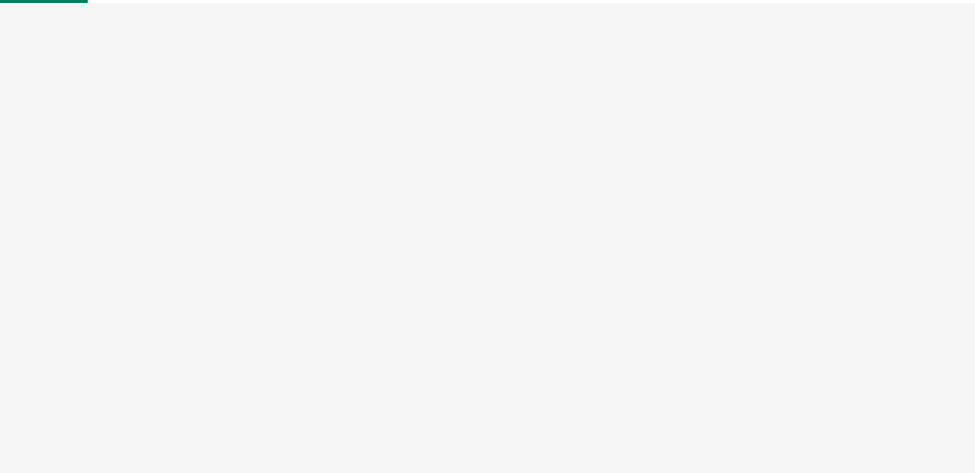 scroll, scrollTop: 0, scrollLeft: 0, axis: both 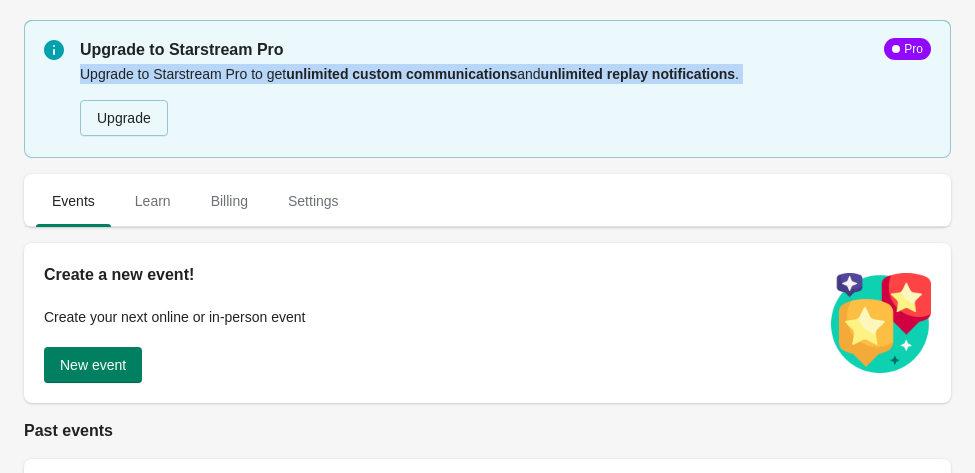 drag, startPoint x: 968, startPoint y: 41, endPoint x: 967, endPoint y: 96, distance: 55.00909 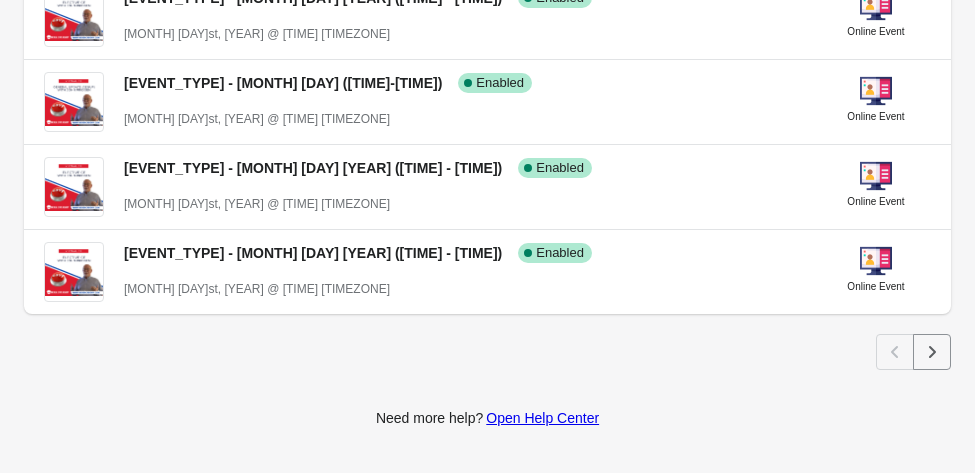 scroll, scrollTop: 2005, scrollLeft: 0, axis: vertical 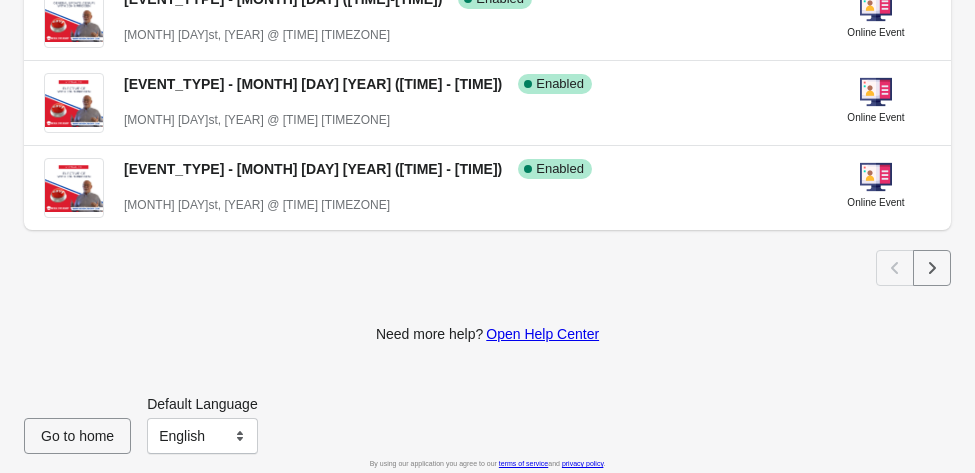 click 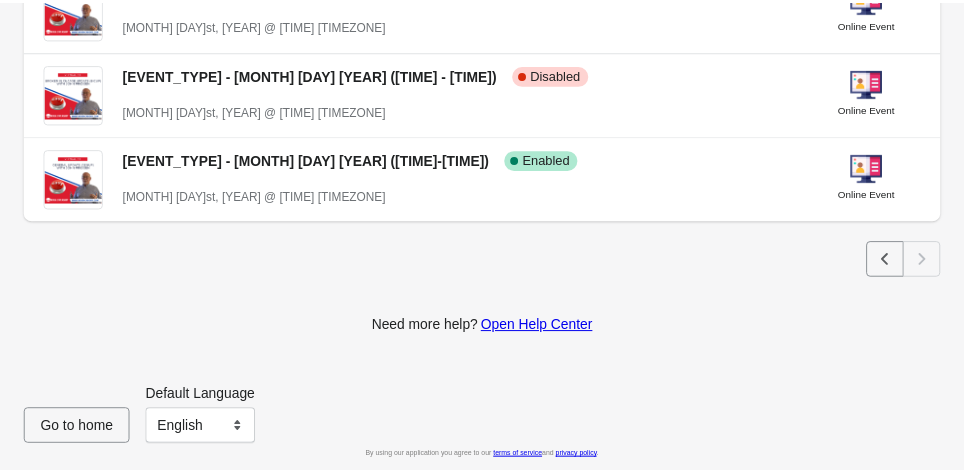 scroll, scrollTop: 1074, scrollLeft: 0, axis: vertical 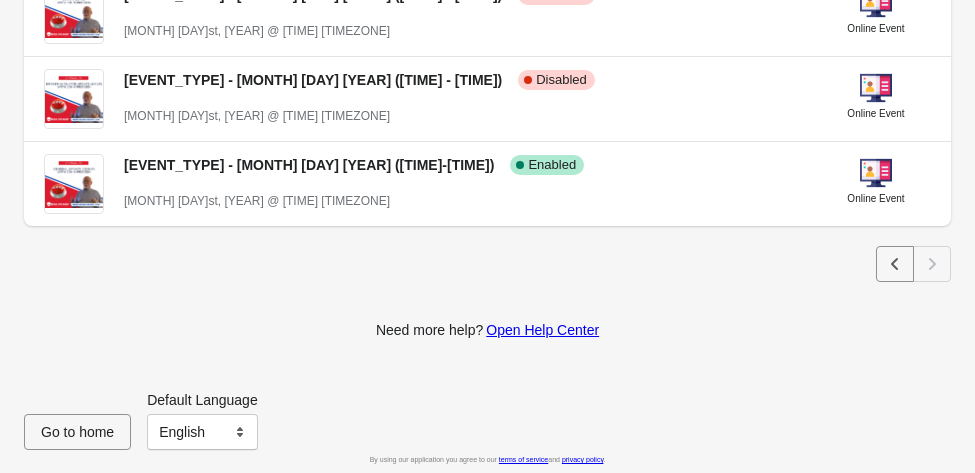 click 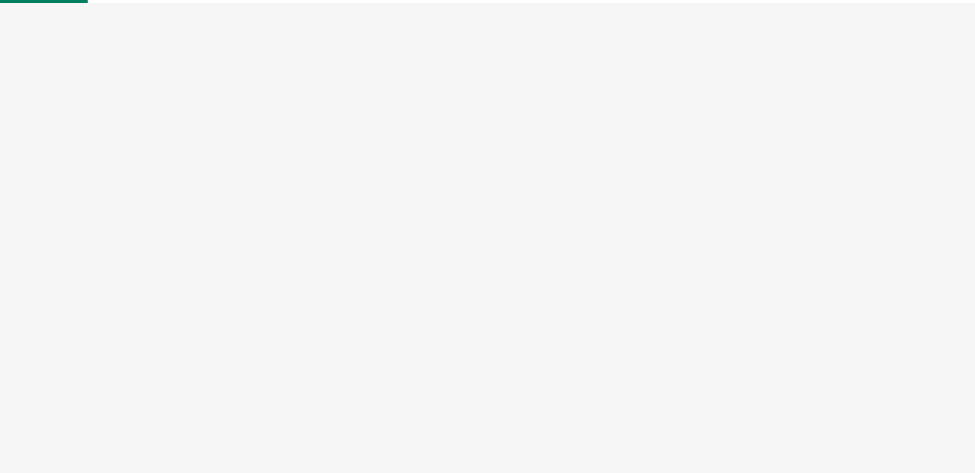 scroll, scrollTop: 0, scrollLeft: 0, axis: both 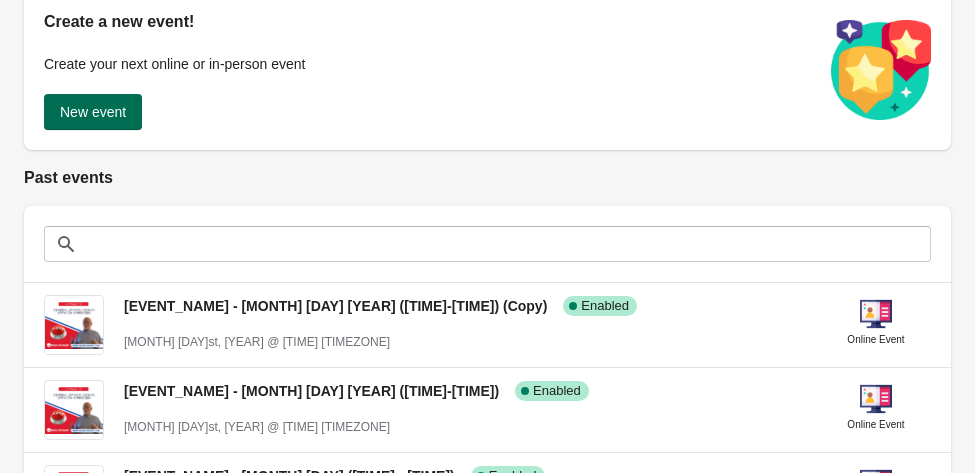 click on "New event" at bounding box center (93, 112) 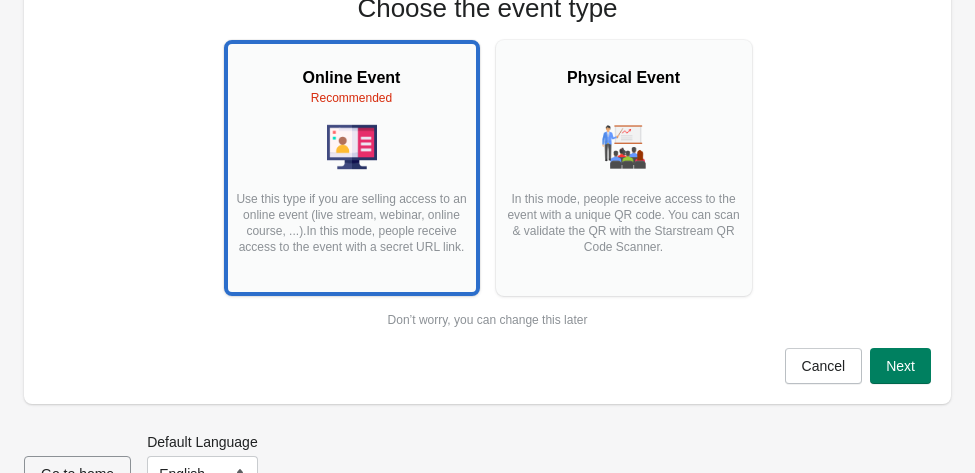 scroll, scrollTop: 188, scrollLeft: 0, axis: vertical 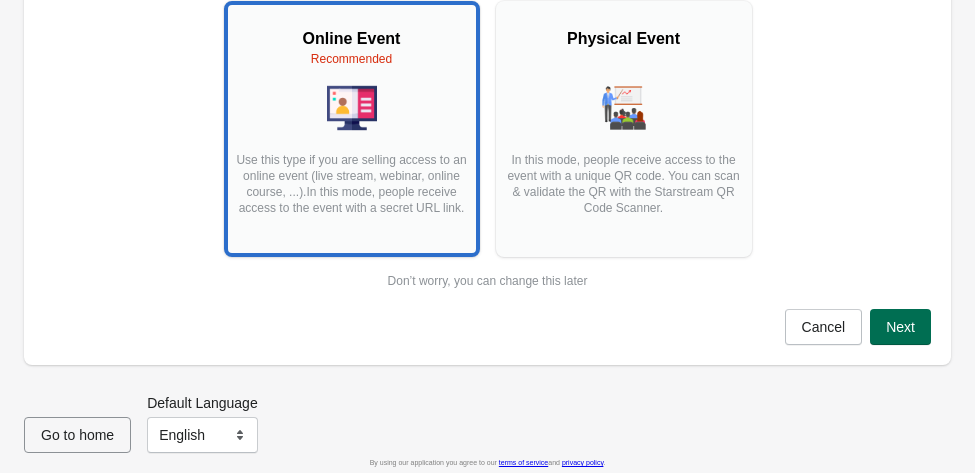 click on "Next" at bounding box center [900, 327] 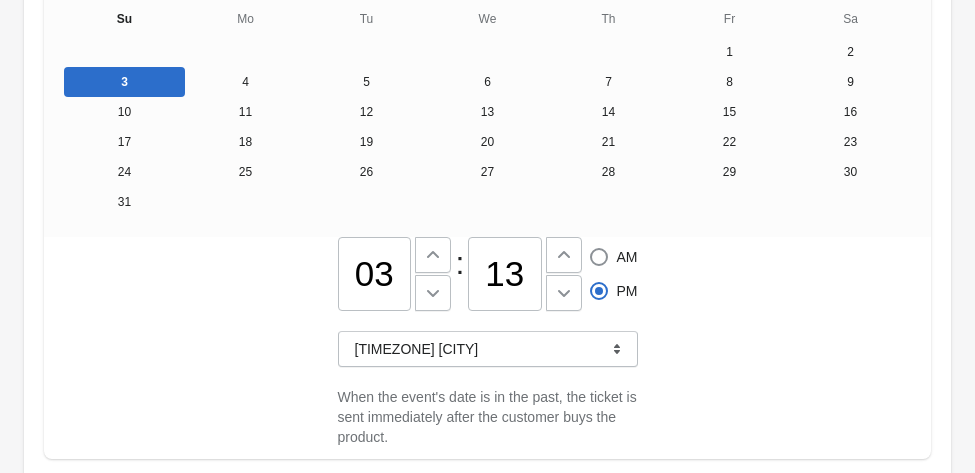 scroll, scrollTop: 390, scrollLeft: 0, axis: vertical 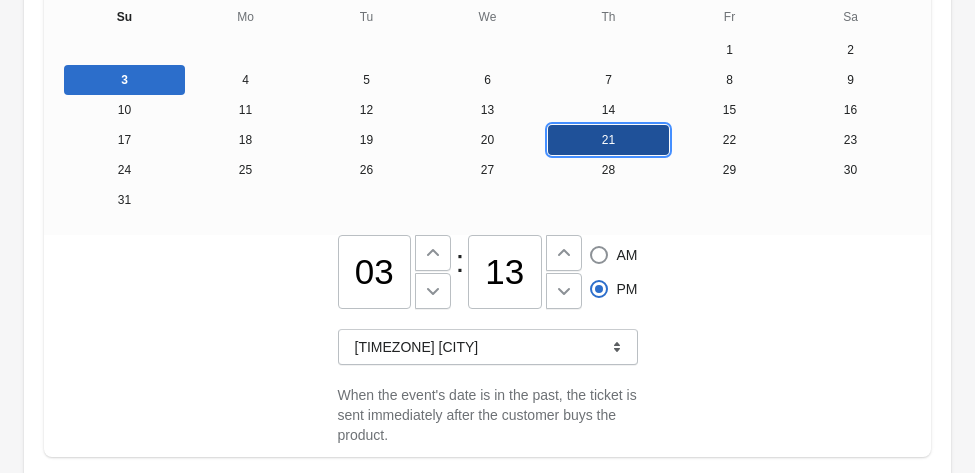 click on "21" at bounding box center [608, 140] 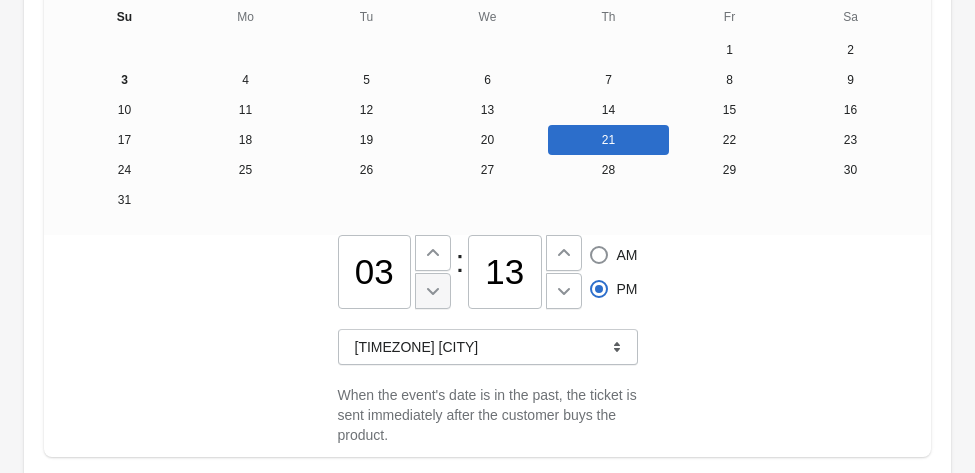 click 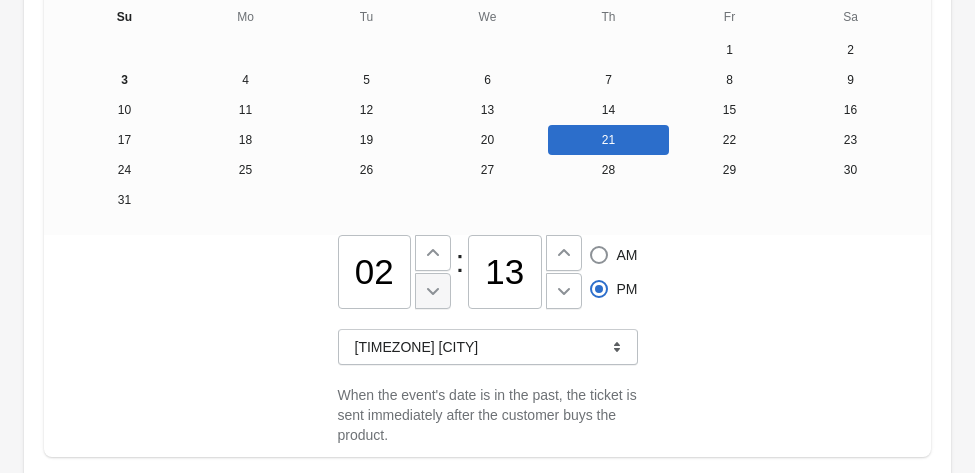 click 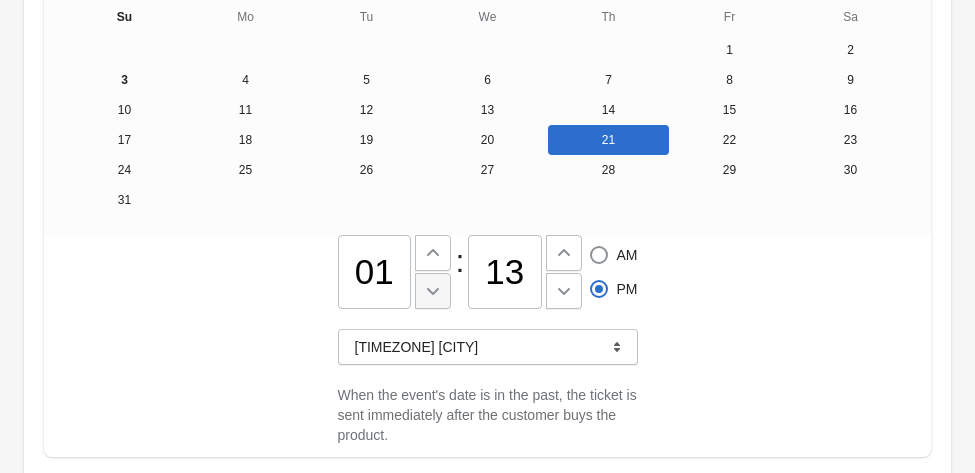 click 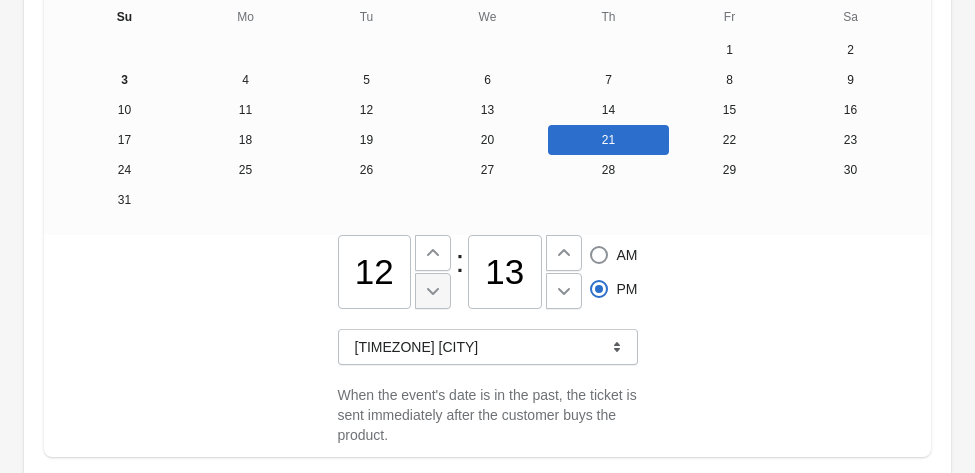click 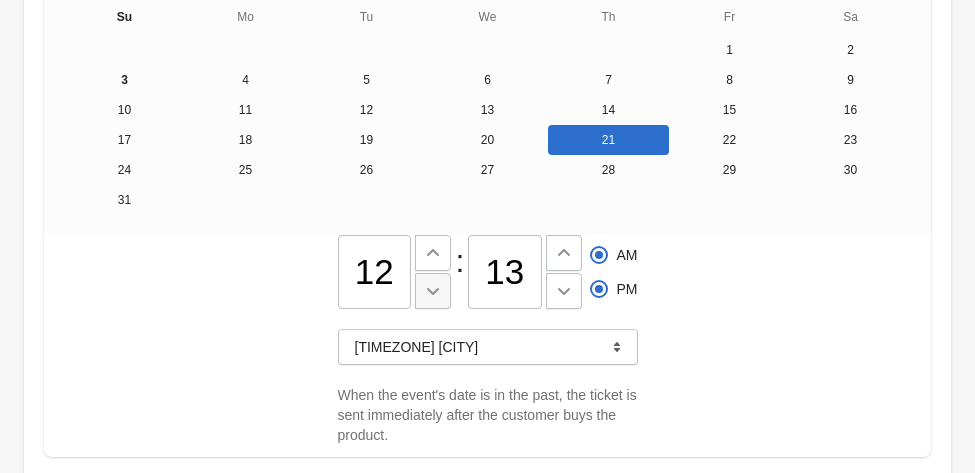type on "11" 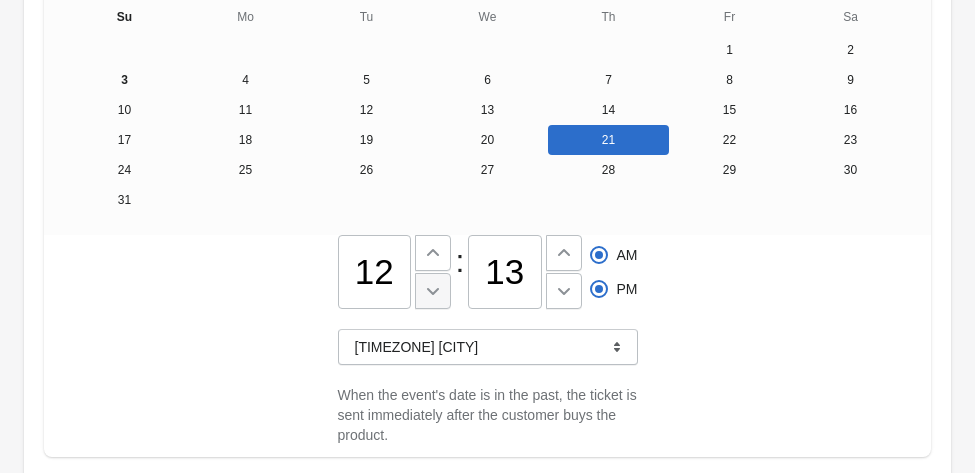 radio on "true" 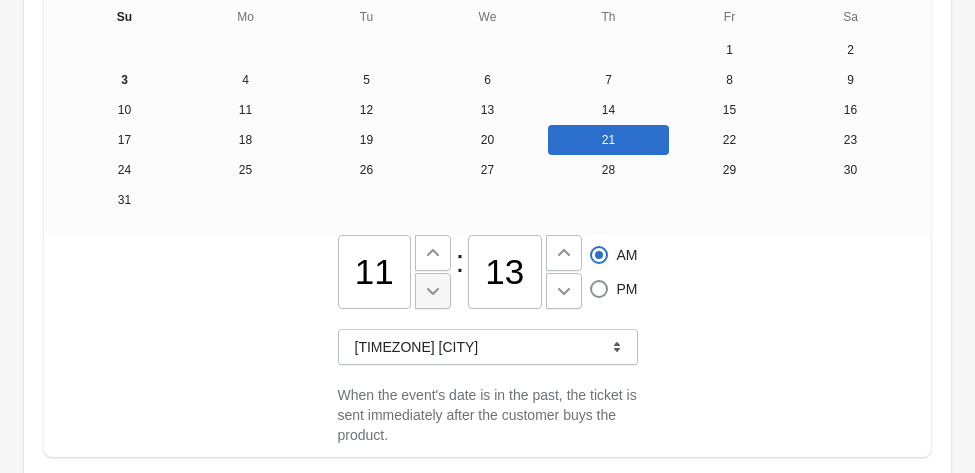 click 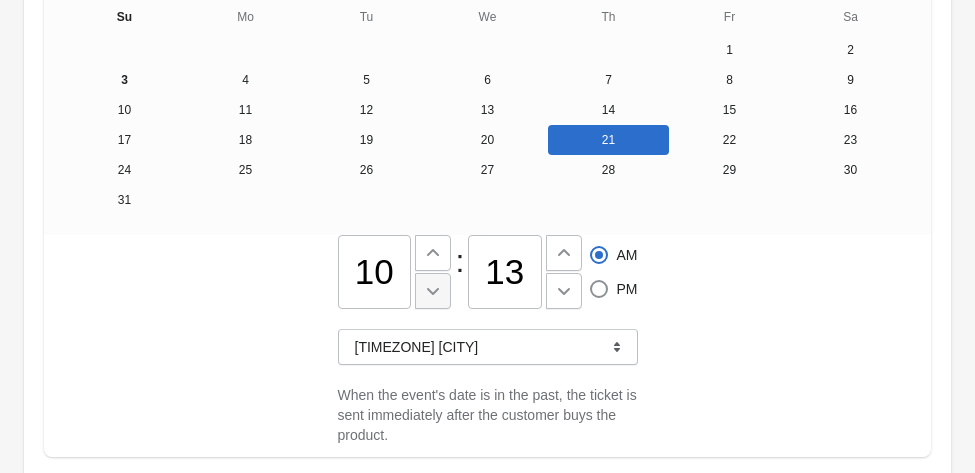 click 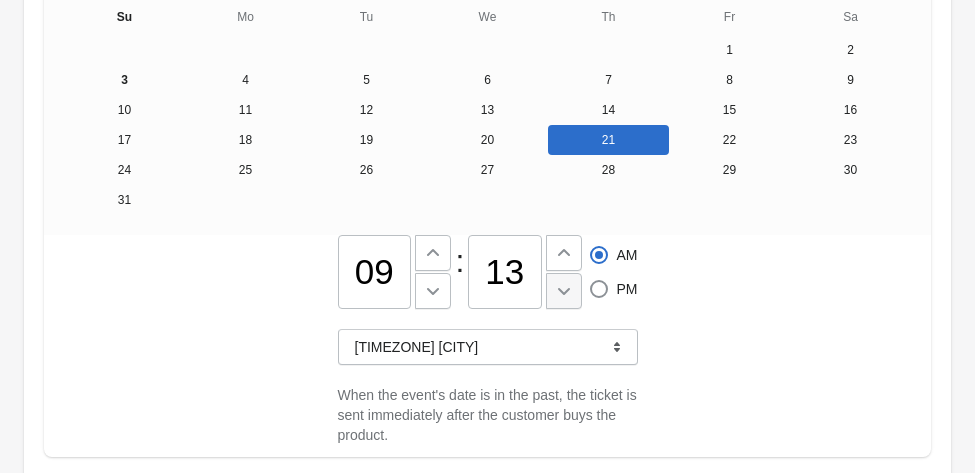 click 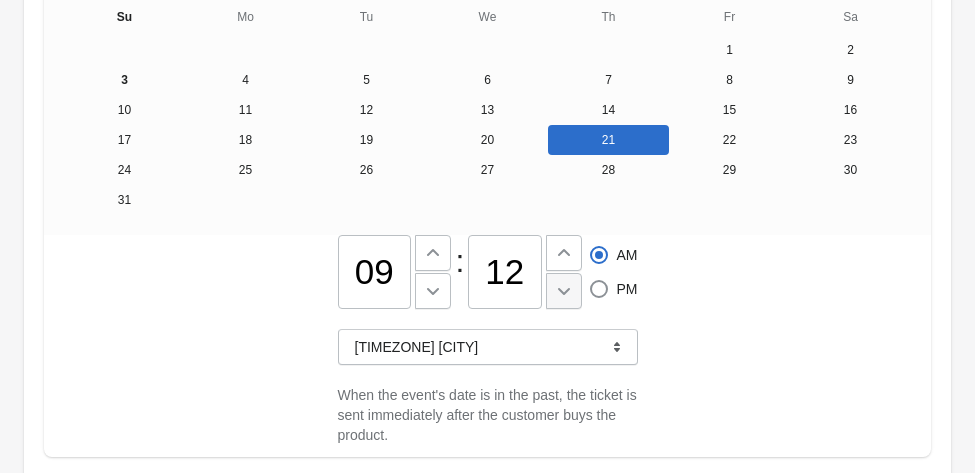 click 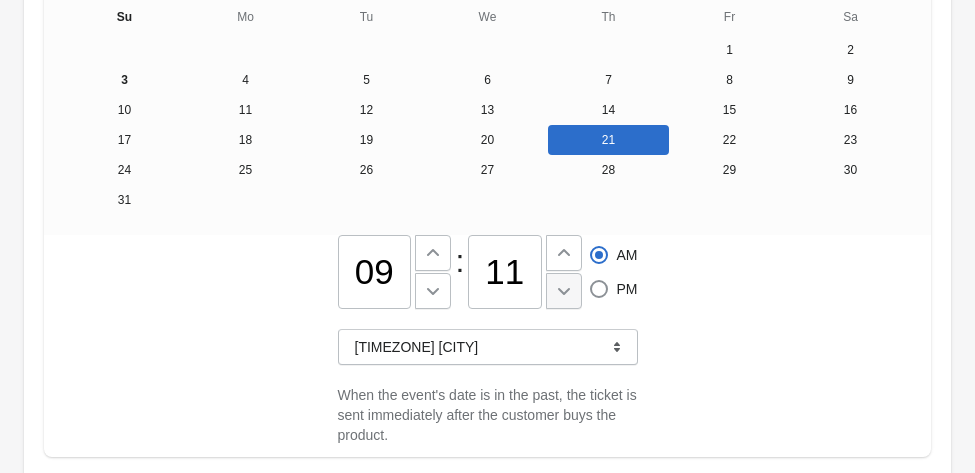 click 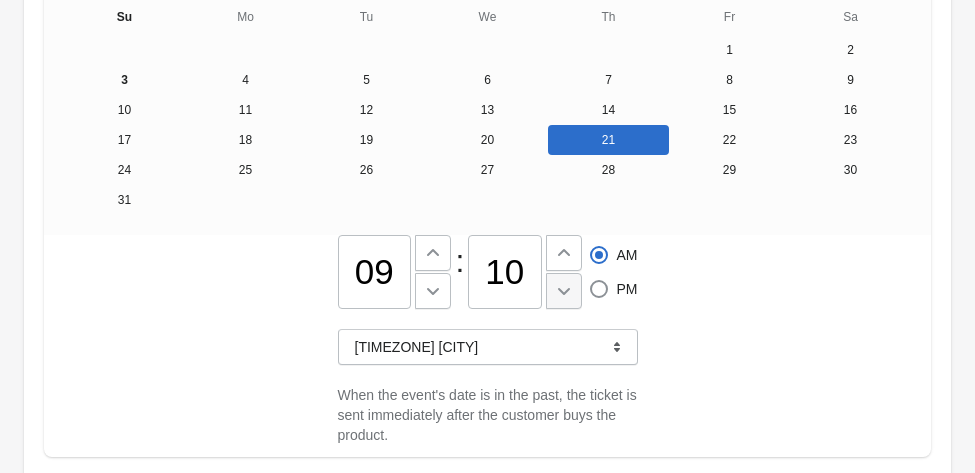 click 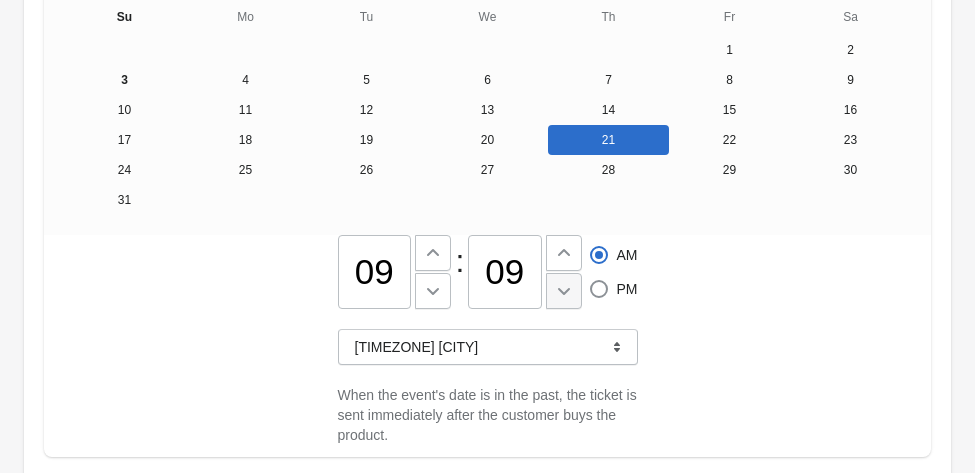 click 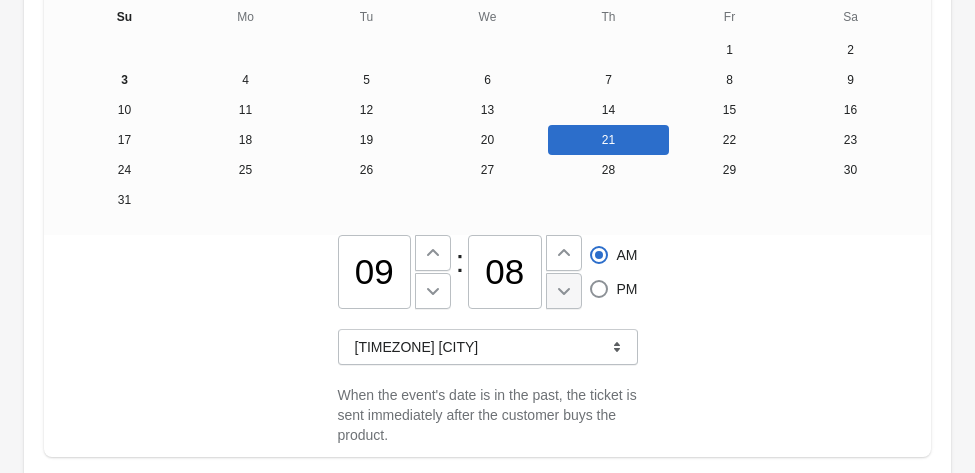 click 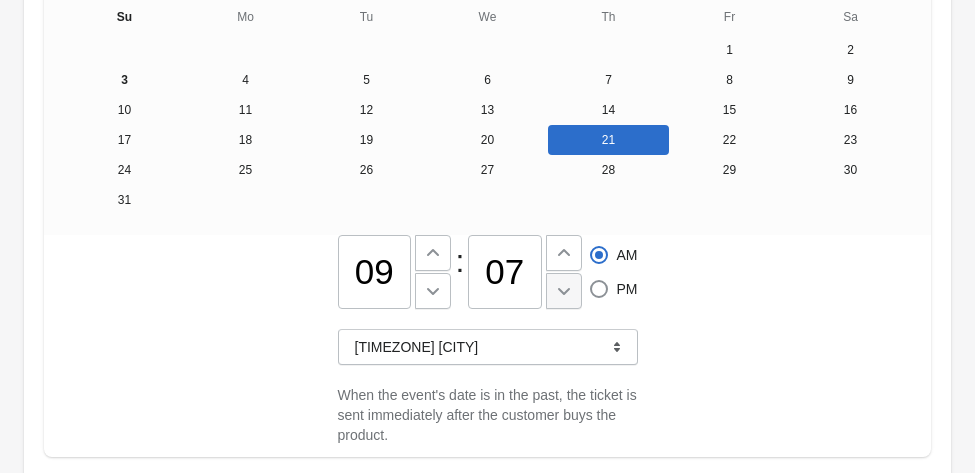 click 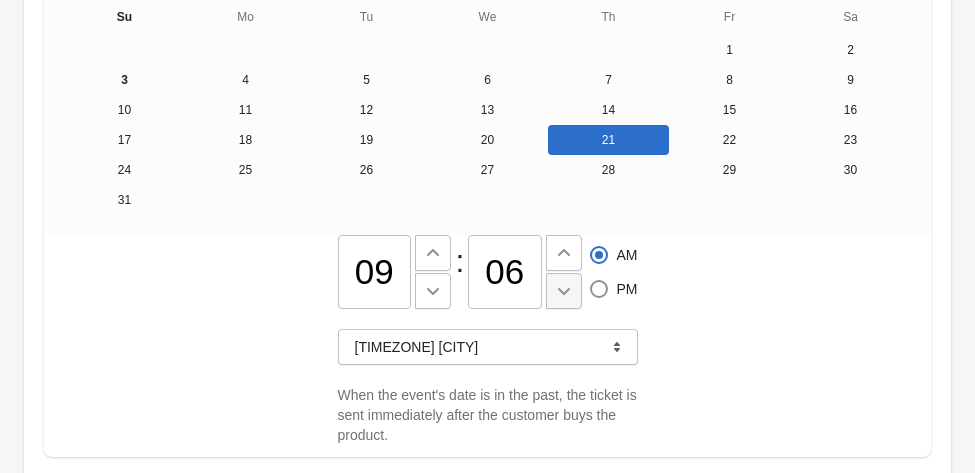 click 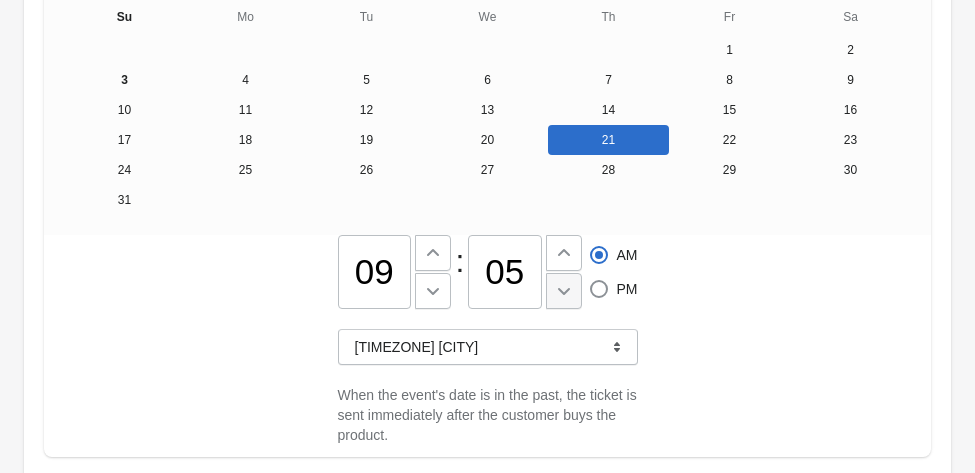 click 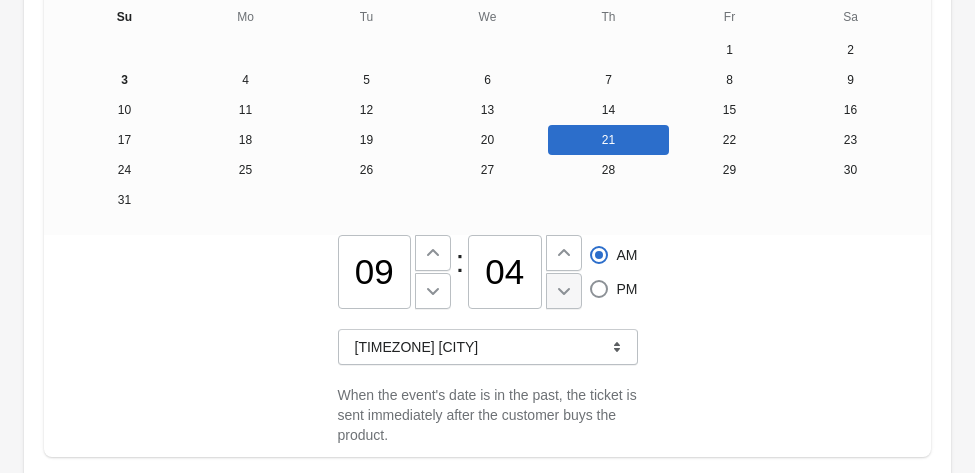 click 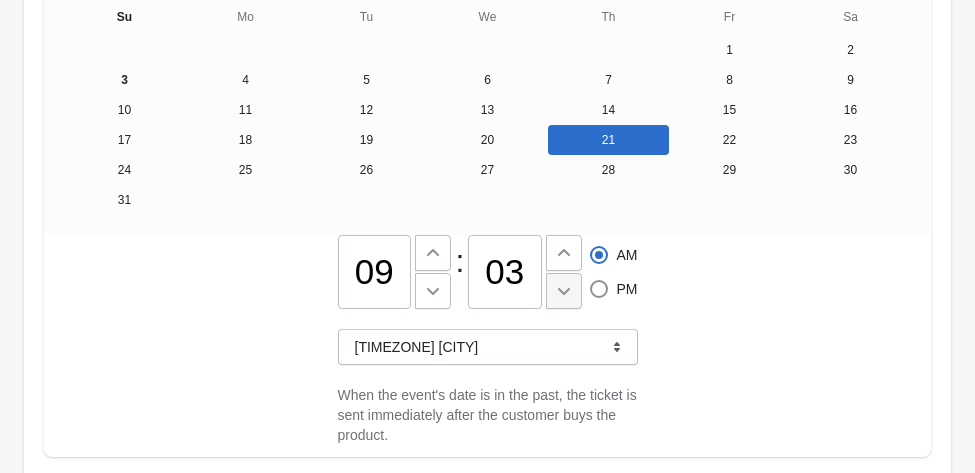 click 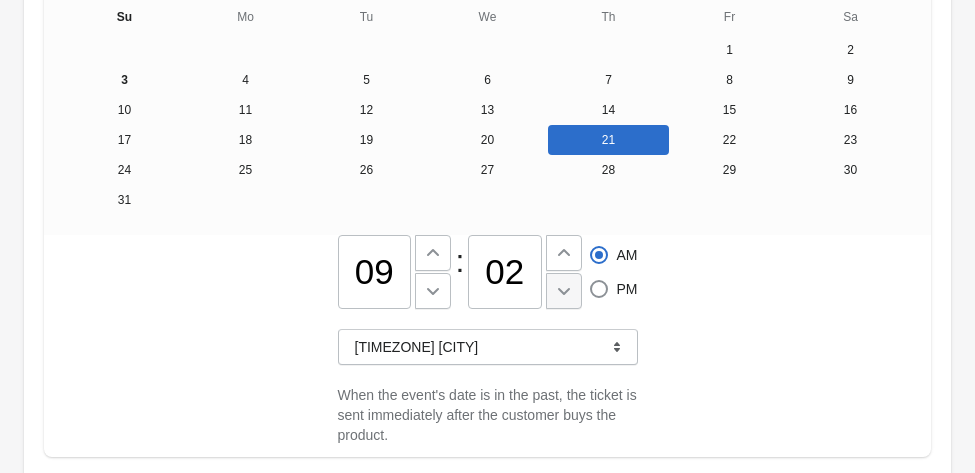 click 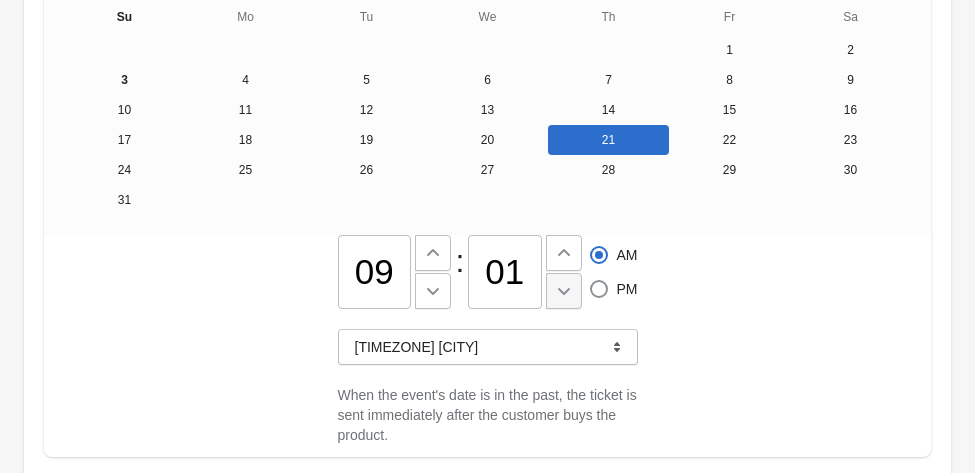 click 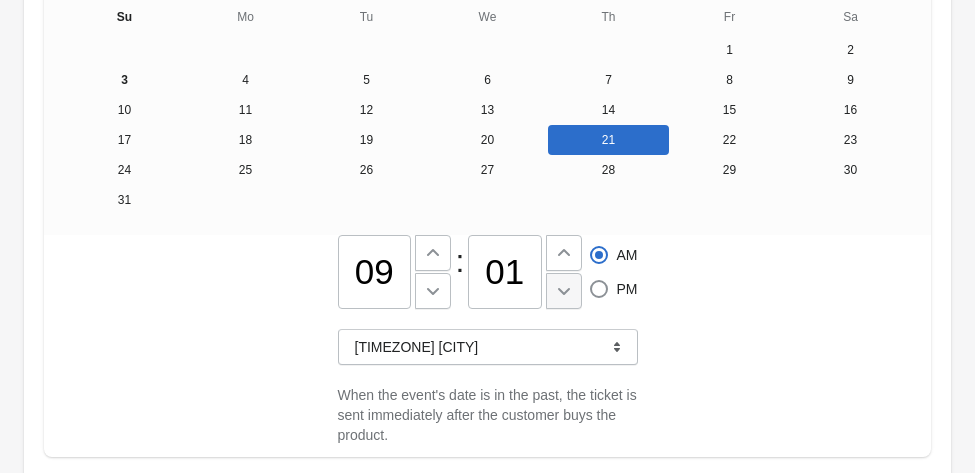 type on "00" 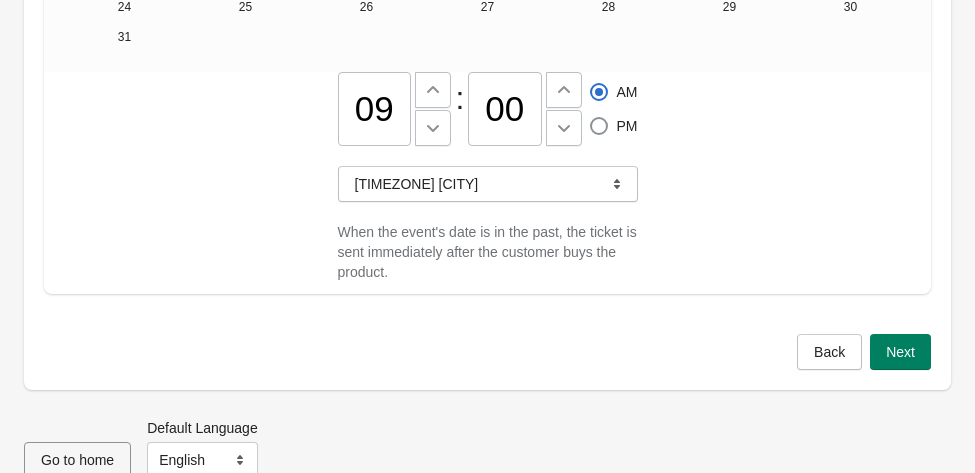 scroll, scrollTop: 606, scrollLeft: 0, axis: vertical 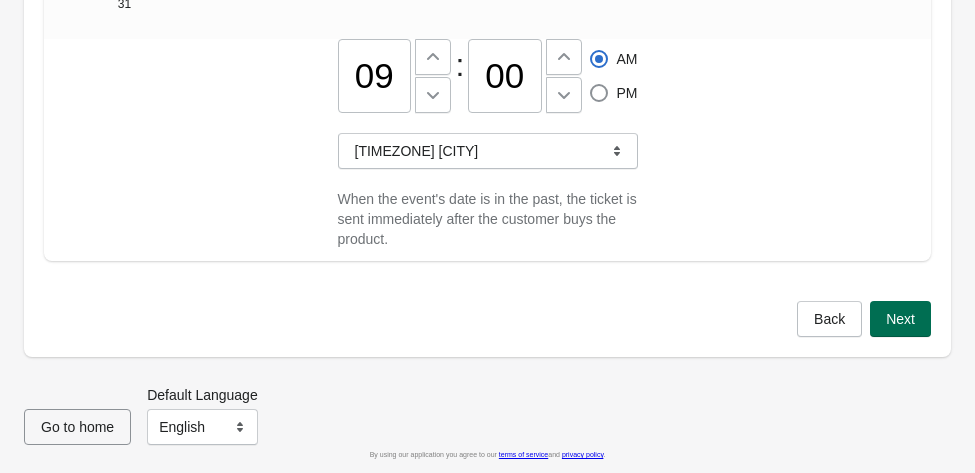 click on "Next" at bounding box center (900, 319) 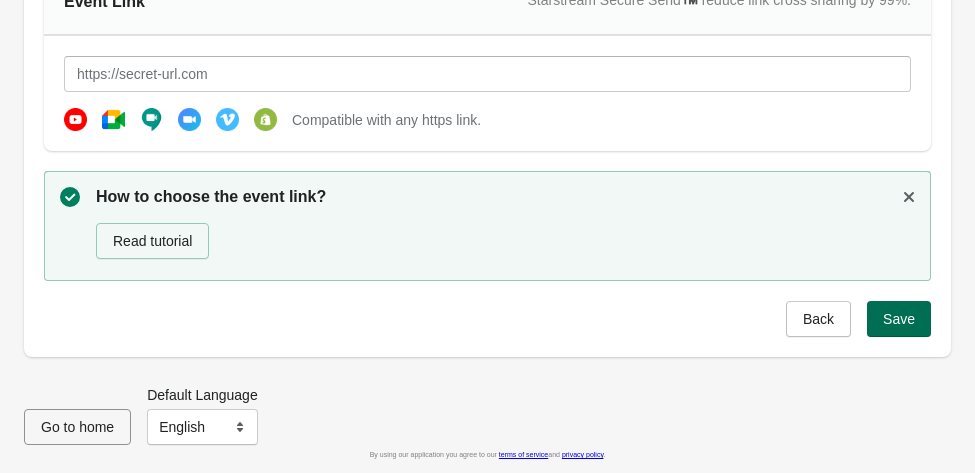 click on "Save" at bounding box center [899, 319] 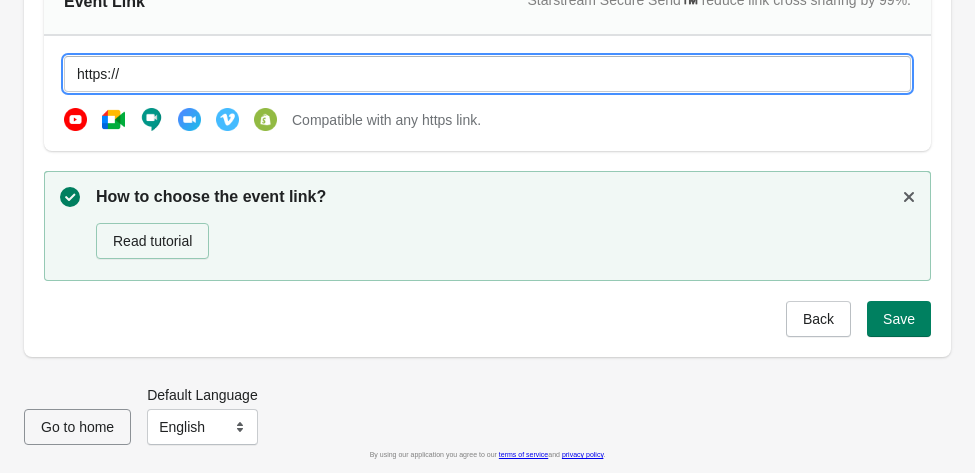 click on "https://" at bounding box center (487, 74) 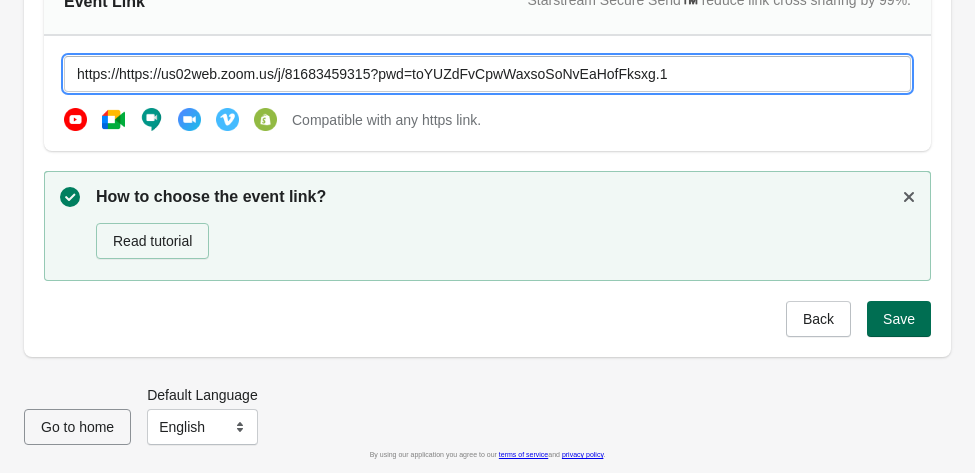 click on "Save" at bounding box center (899, 319) 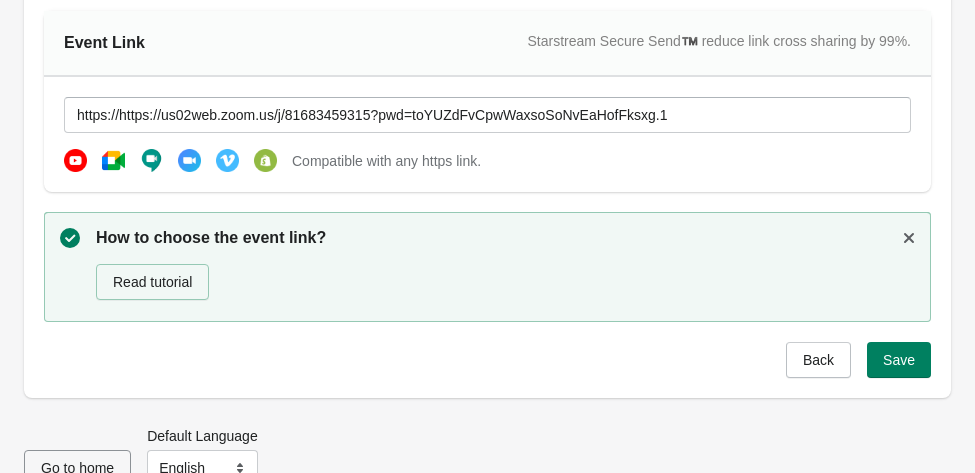 scroll, scrollTop: 194, scrollLeft: 0, axis: vertical 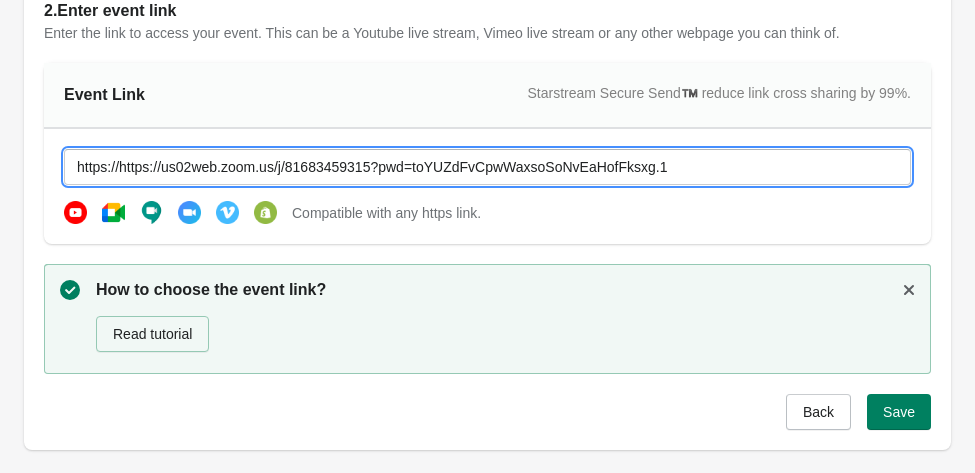 click on "https://https://us02web.zoom.us/j/81683459315?pwd=toYUZdFvCpwWaxsoSoNvEaHofFksxg.1" at bounding box center (487, 167) 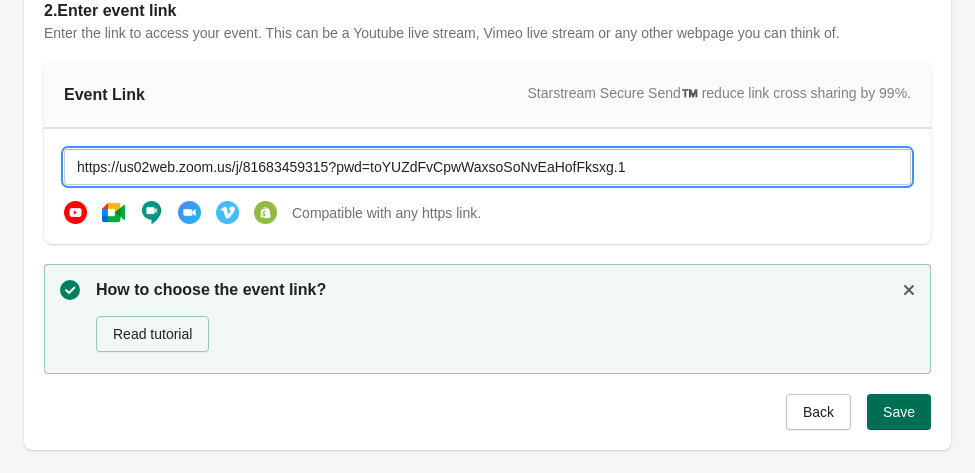type on "https://us02web.zoom.us/j/81683459315?pwd=toYUZdFvCpwWaxsoSoNvEaHofFksxg.1" 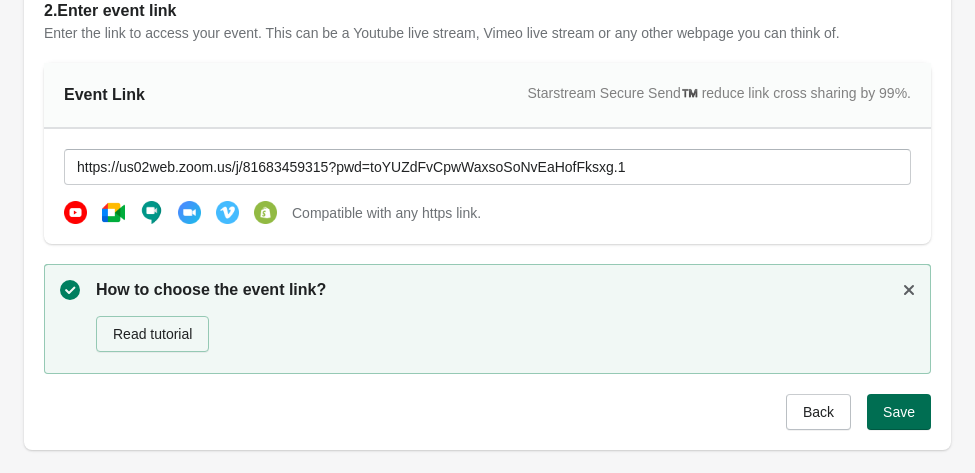 click on "Save" at bounding box center [899, 412] 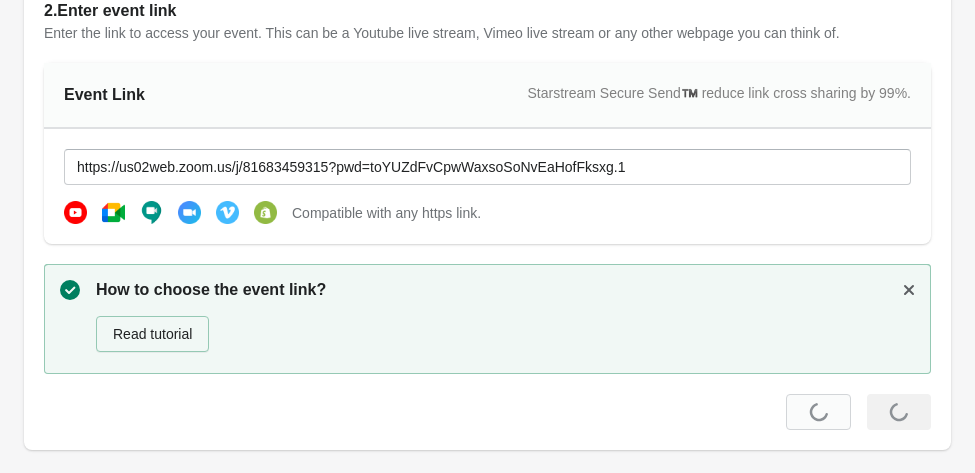 scroll, scrollTop: 194, scrollLeft: 0, axis: vertical 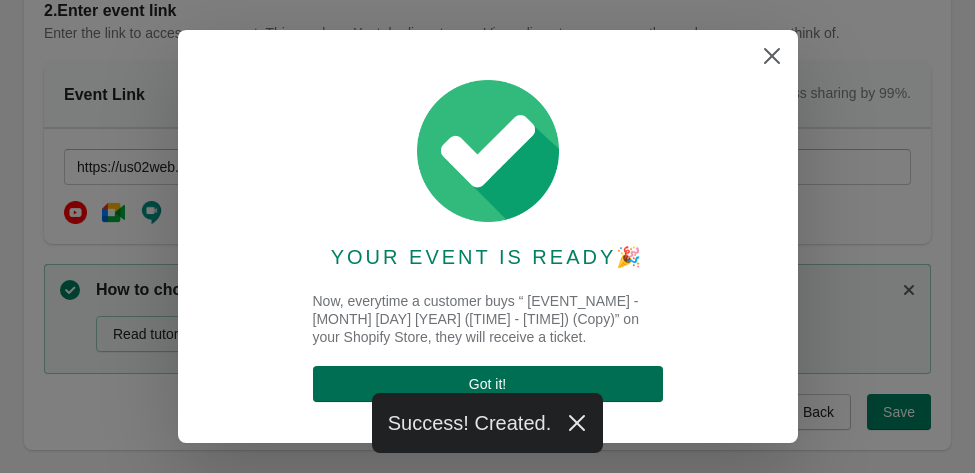 click on "Got it !" at bounding box center [488, 384] 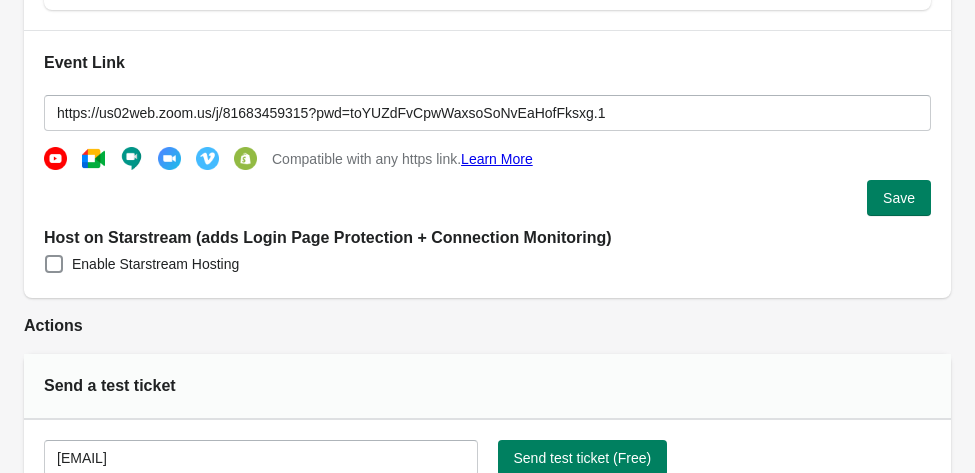 scroll, scrollTop: 538, scrollLeft: 0, axis: vertical 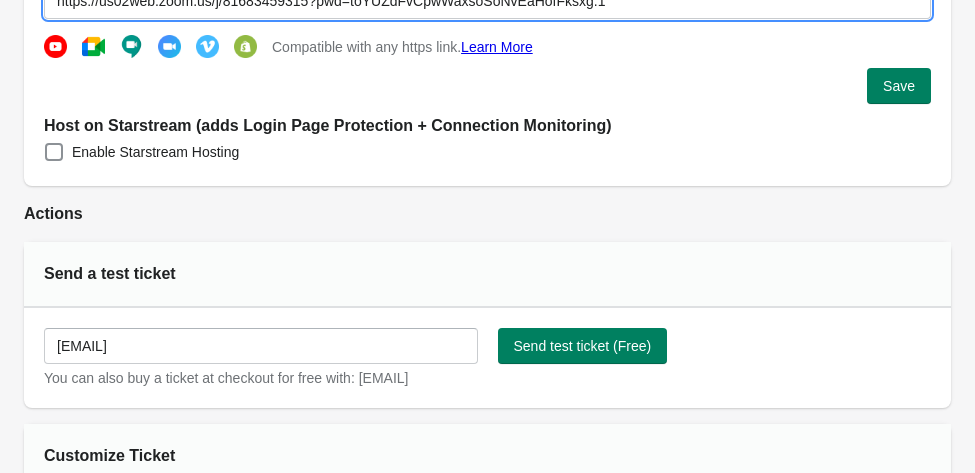 drag, startPoint x: 57, startPoint y: 28, endPoint x: 618, endPoint y: 20, distance: 561.05707 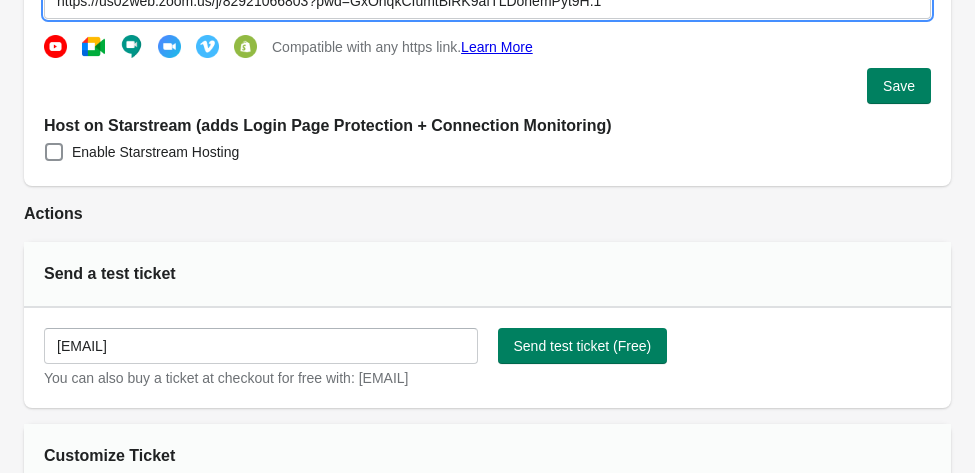 type on "https://us02web.zoom.us/j/82921066803?pwd=GxOhqkCIumtBiRK9afTLDohemPyt9H.1" 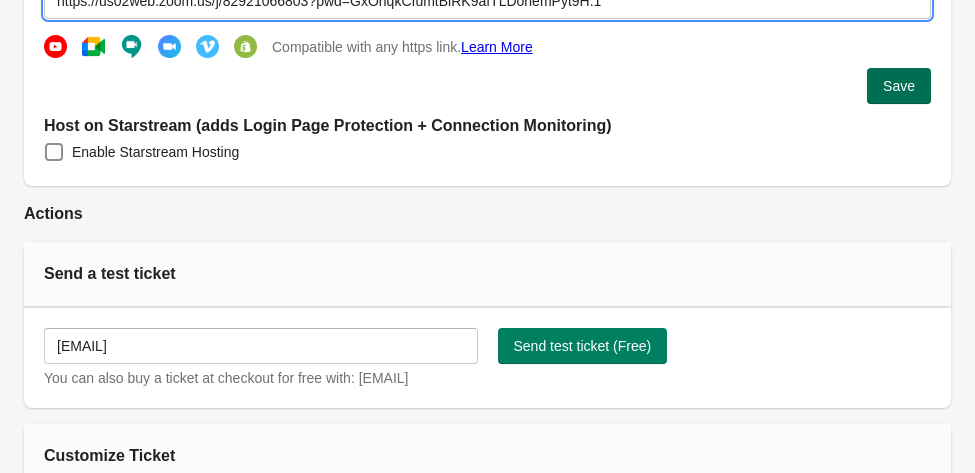click on "Save" at bounding box center [899, 86] 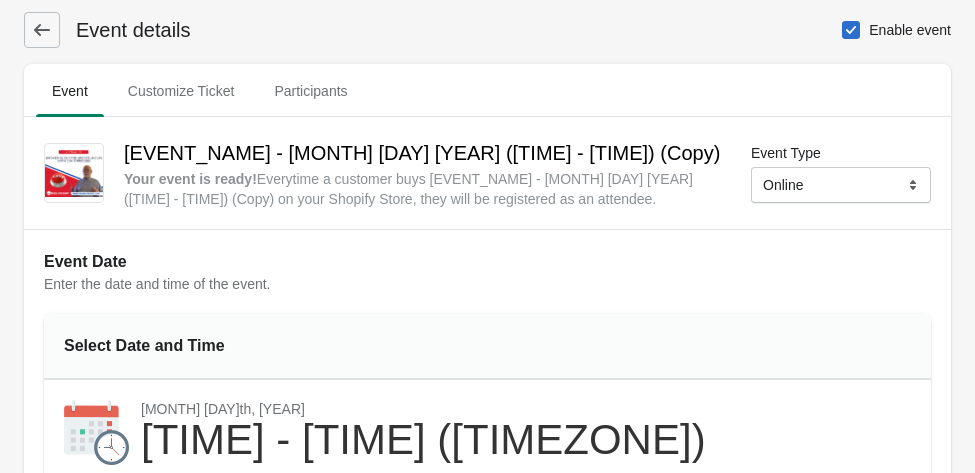 scroll, scrollTop: 0, scrollLeft: 0, axis: both 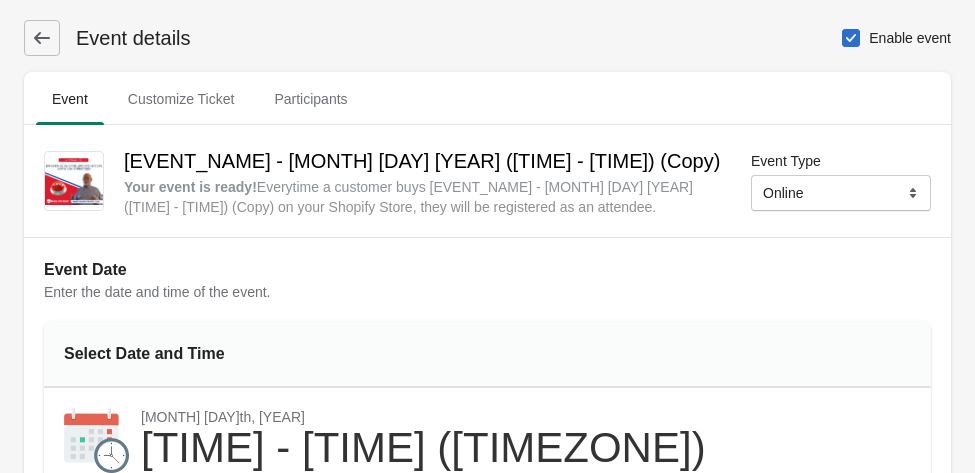 click 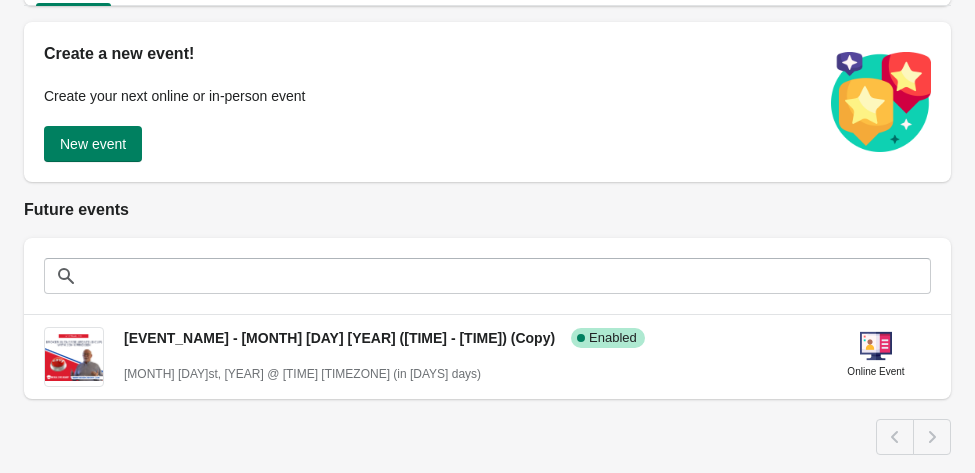 scroll, scrollTop: 241, scrollLeft: 0, axis: vertical 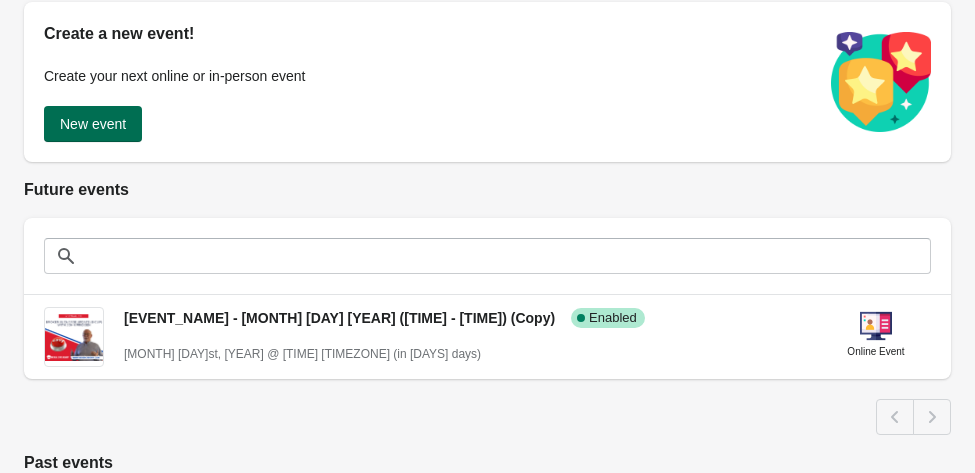 click on "New event" at bounding box center (93, 124) 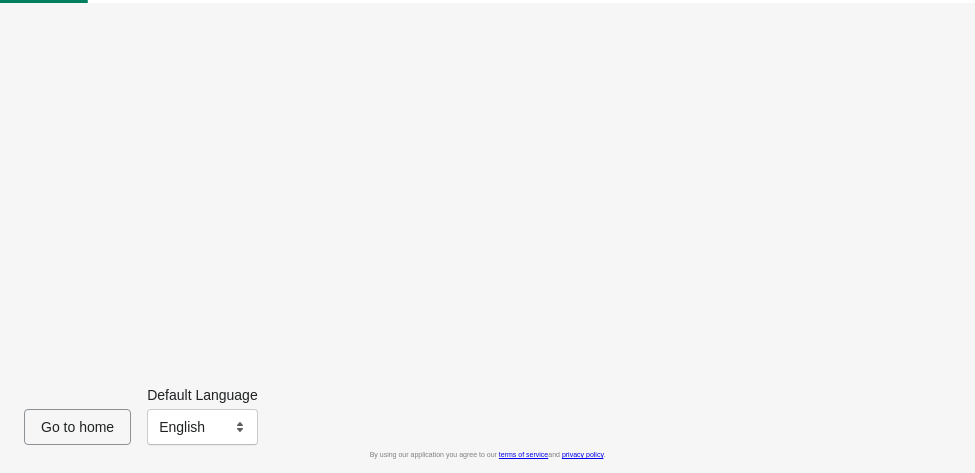 scroll, scrollTop: 0, scrollLeft: 0, axis: both 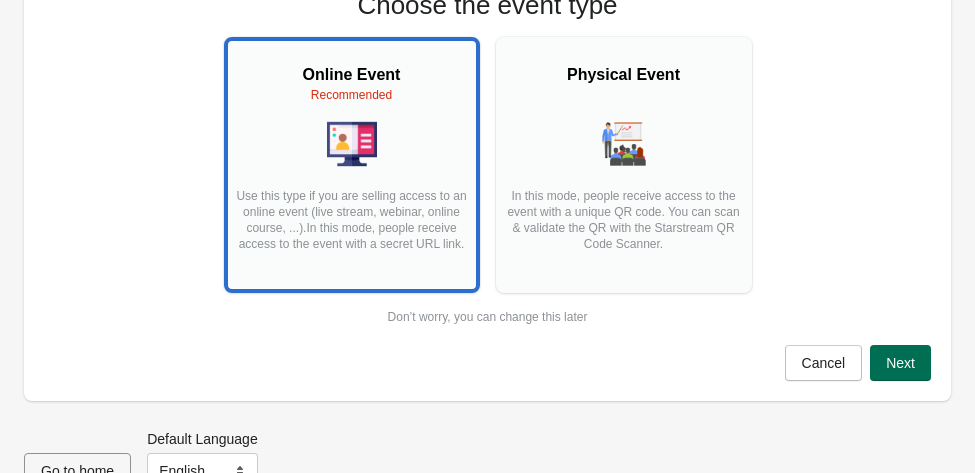 click on "Next" at bounding box center [900, 363] 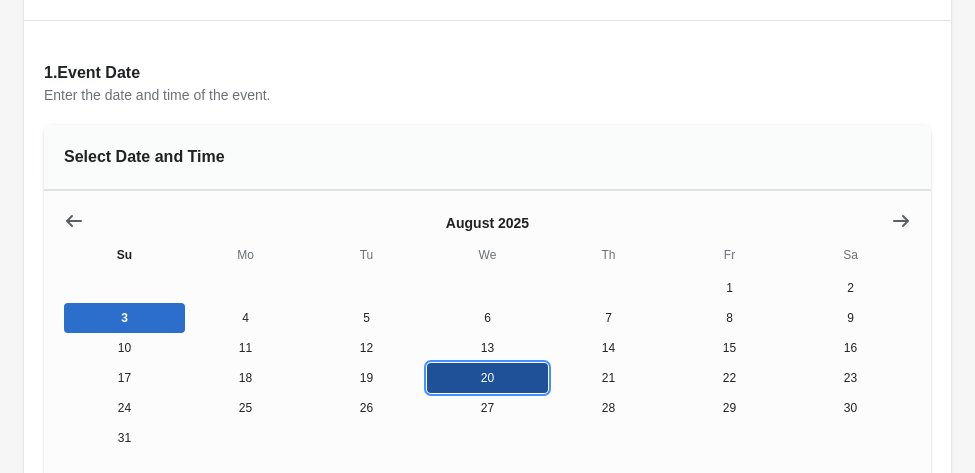 click on "20" at bounding box center [487, 378] 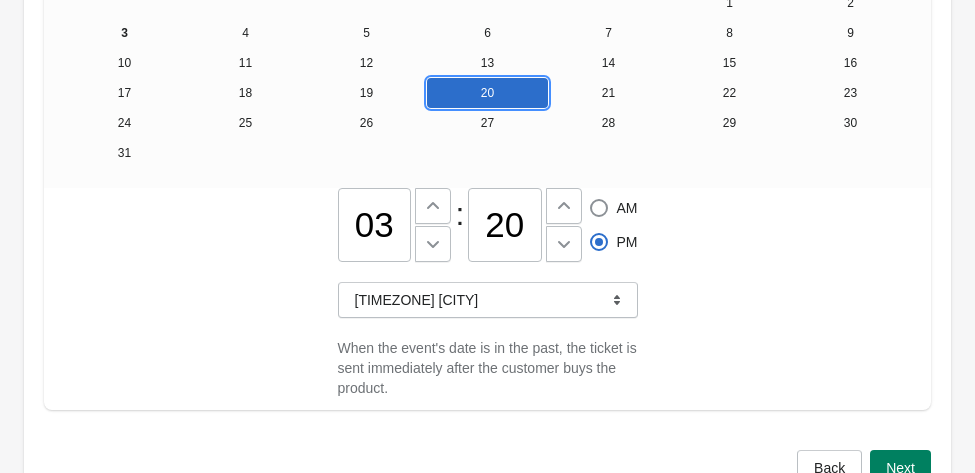 scroll, scrollTop: 445, scrollLeft: 0, axis: vertical 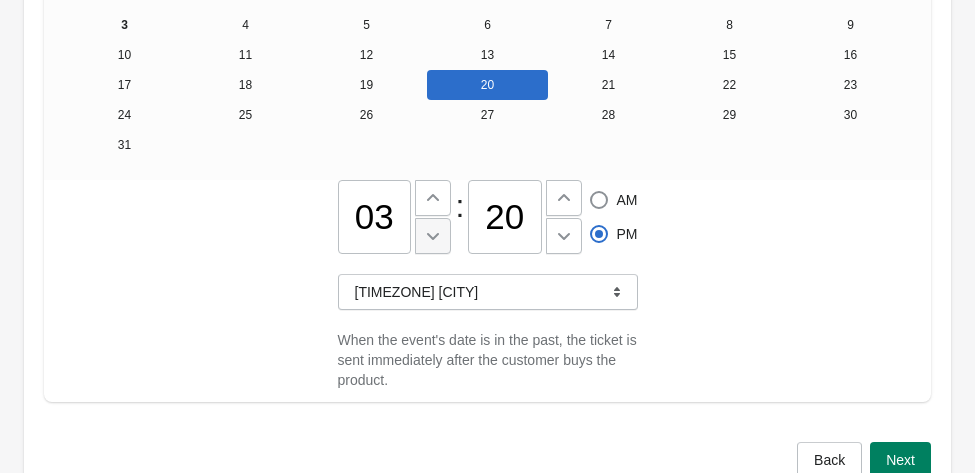 click 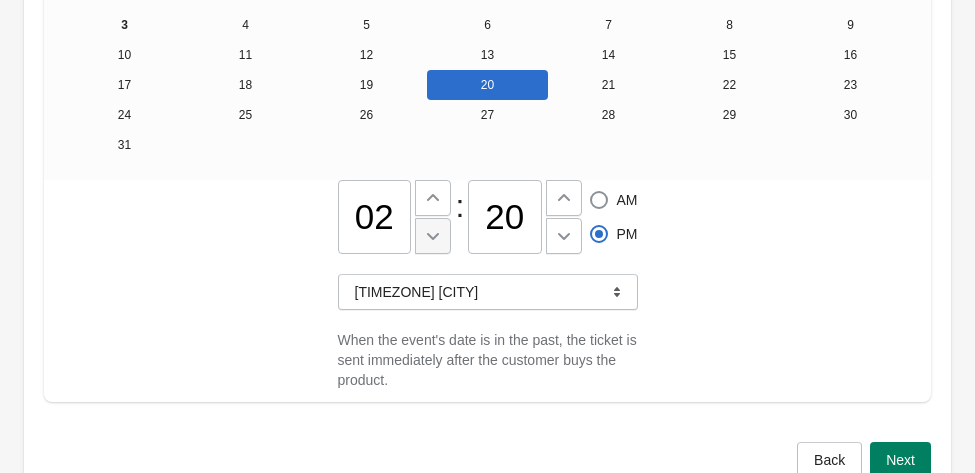 click 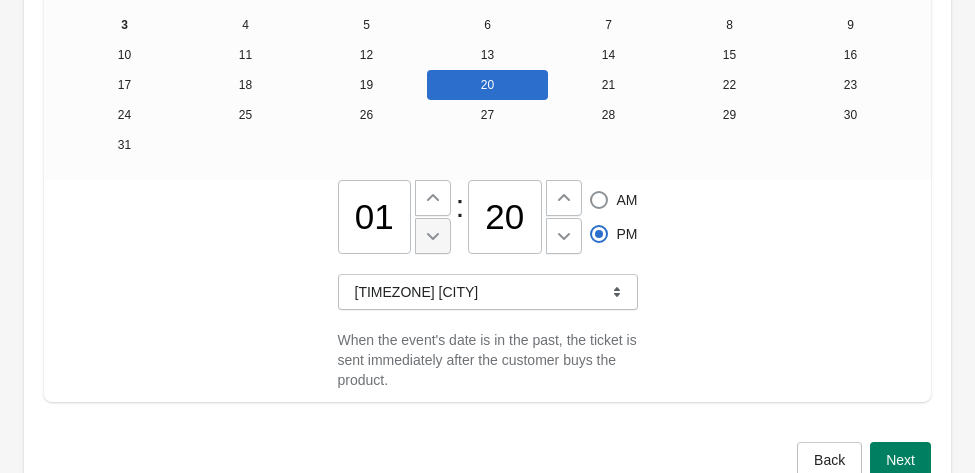 click 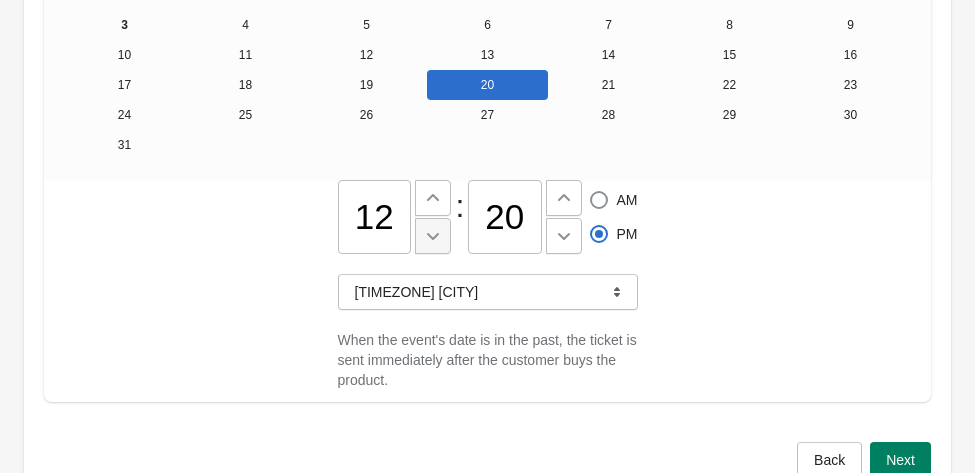 click 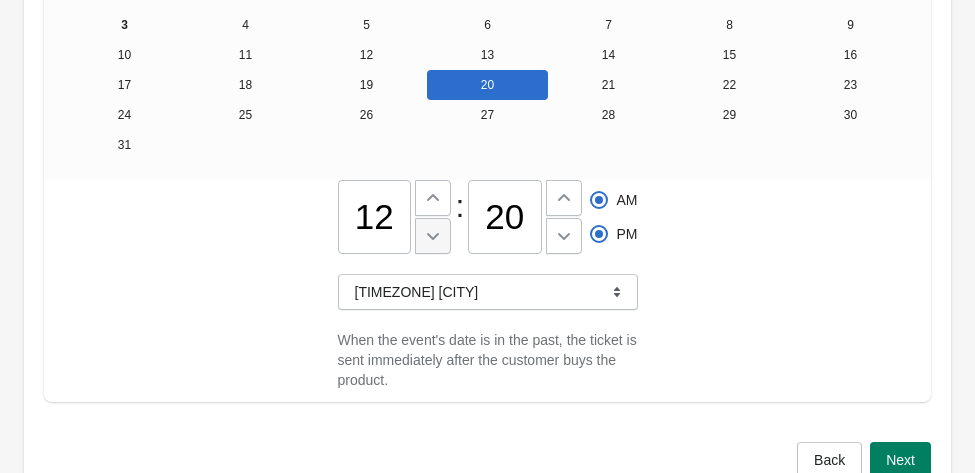 type on "11" 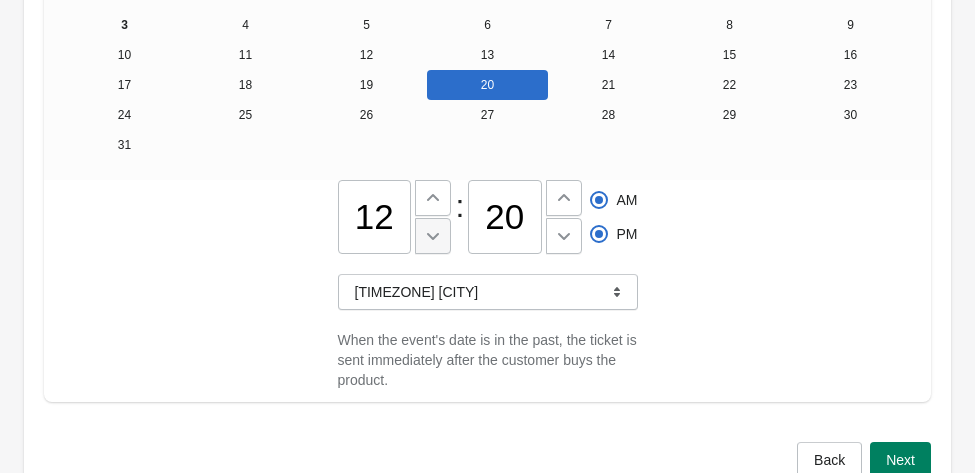 radio on "true" 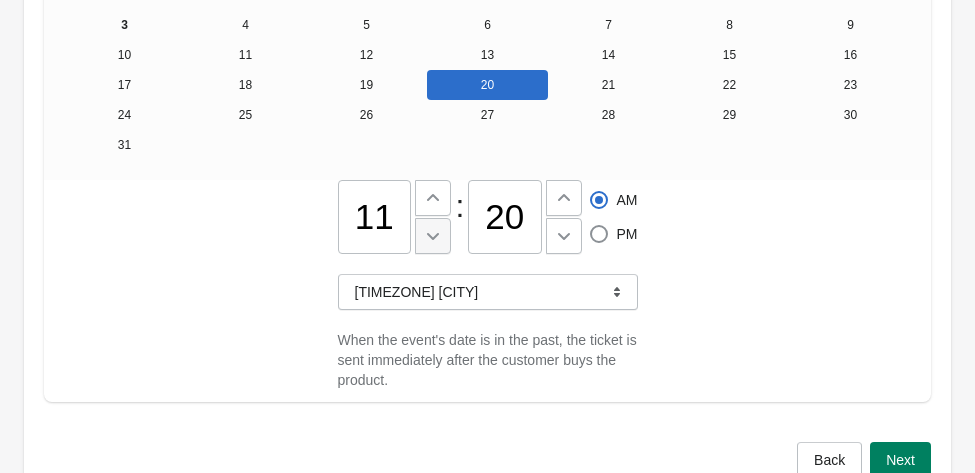 click 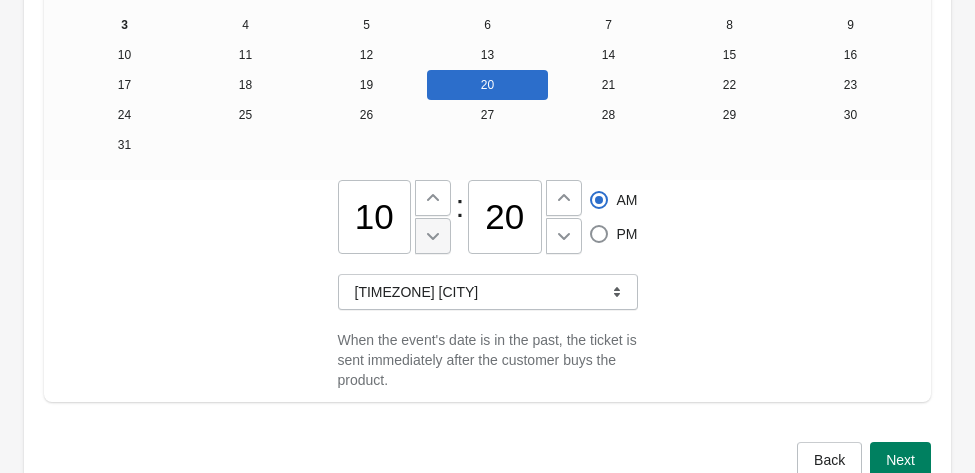 click 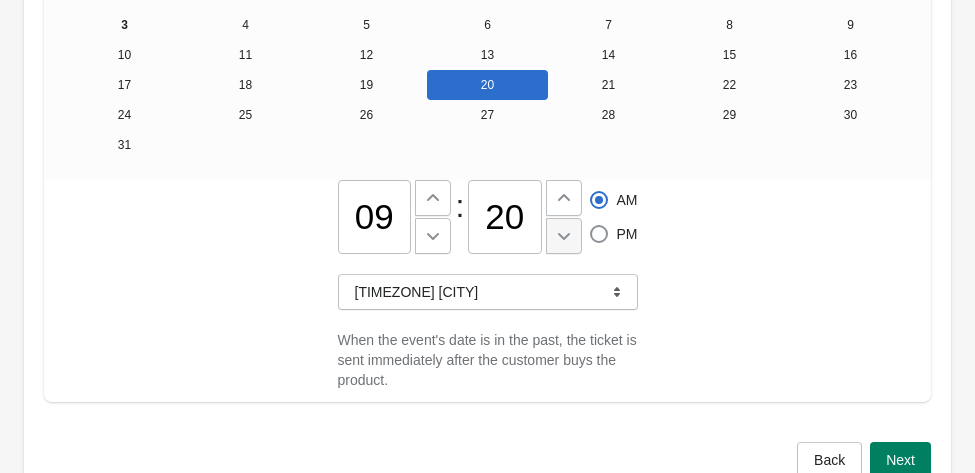 click 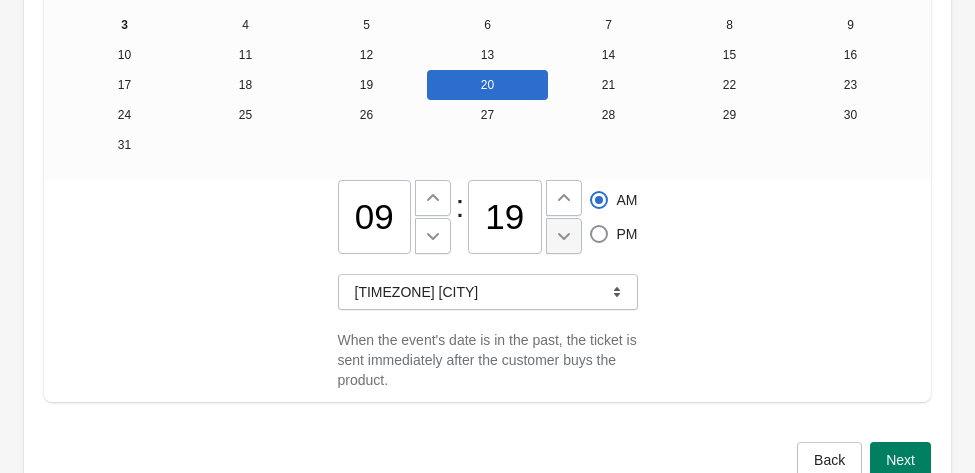 click 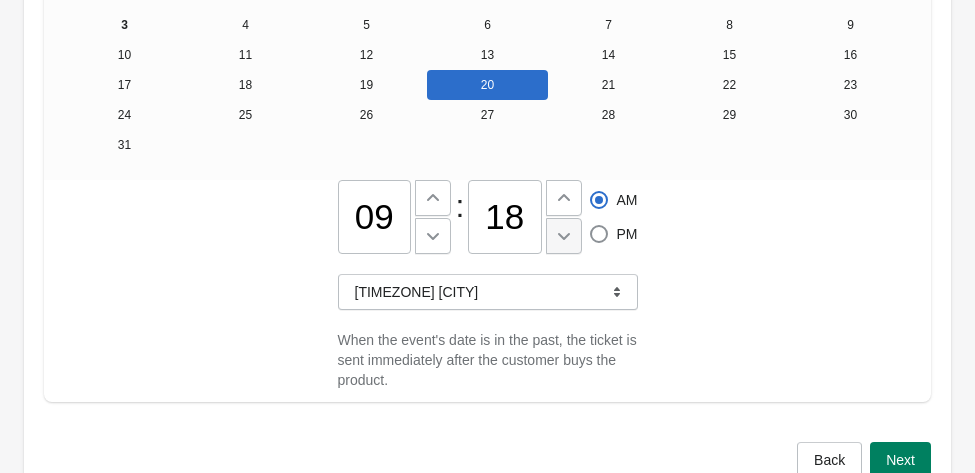 click 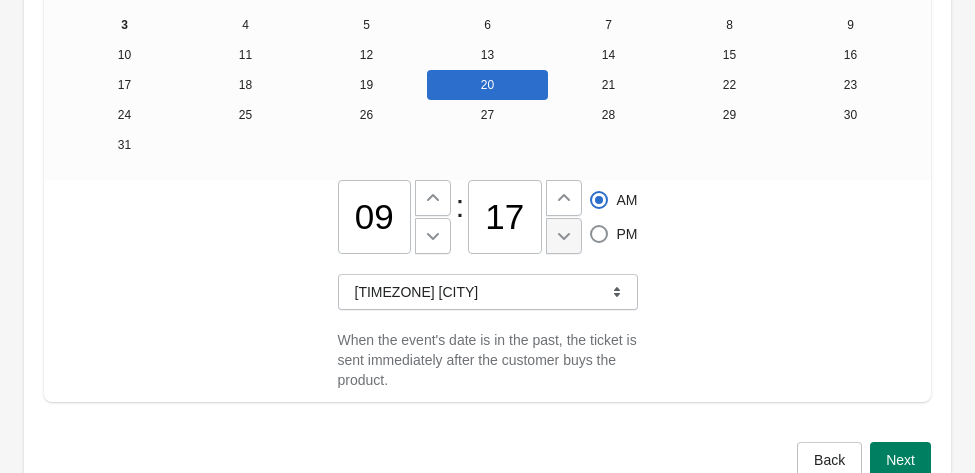 click 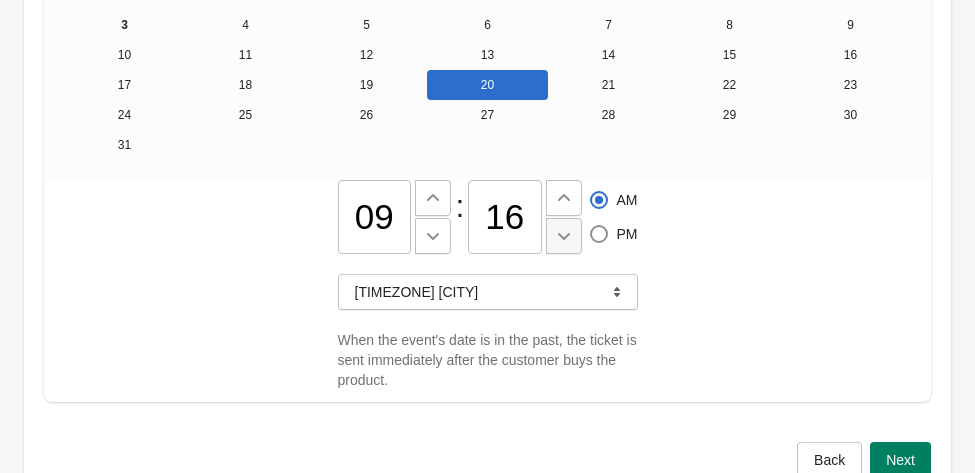 click 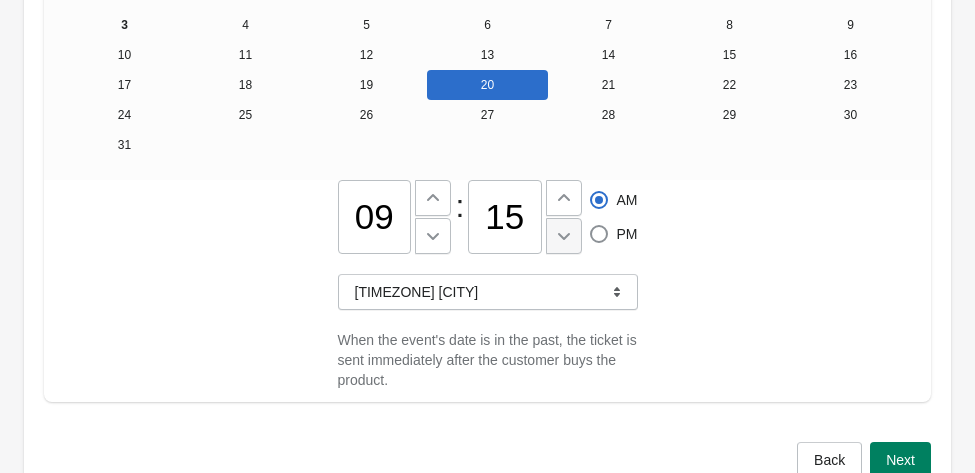 click 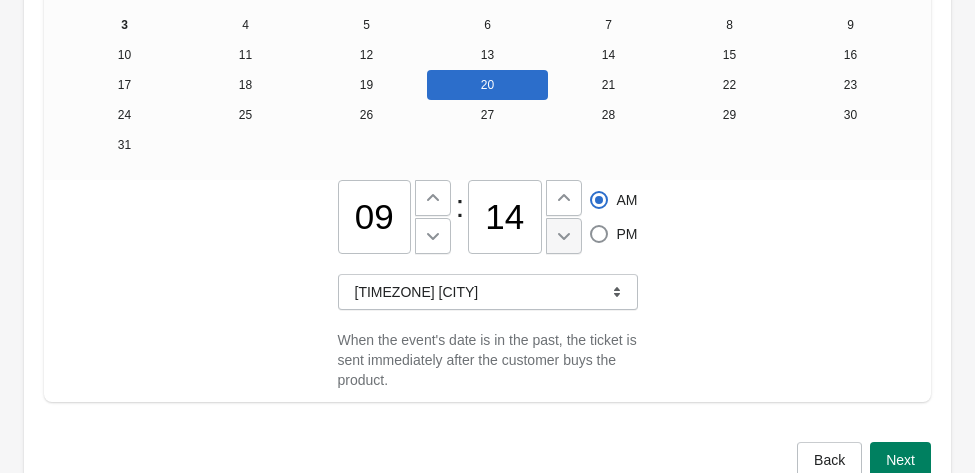 click 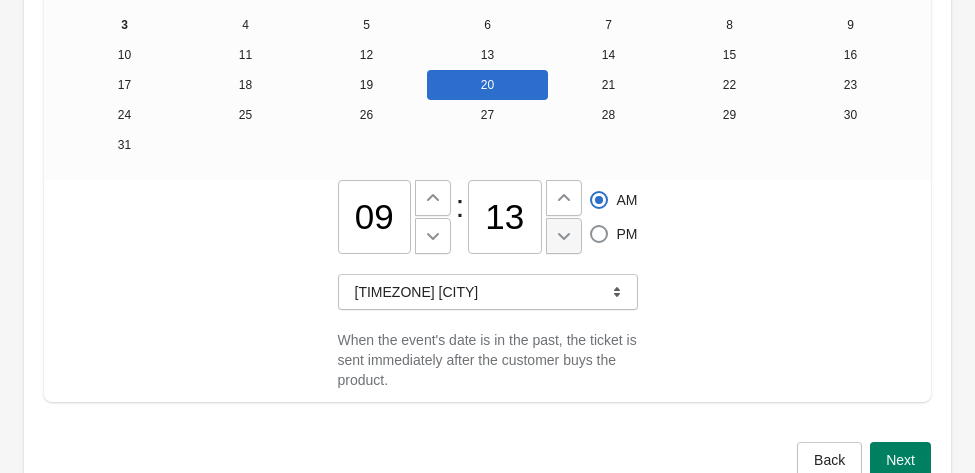 click 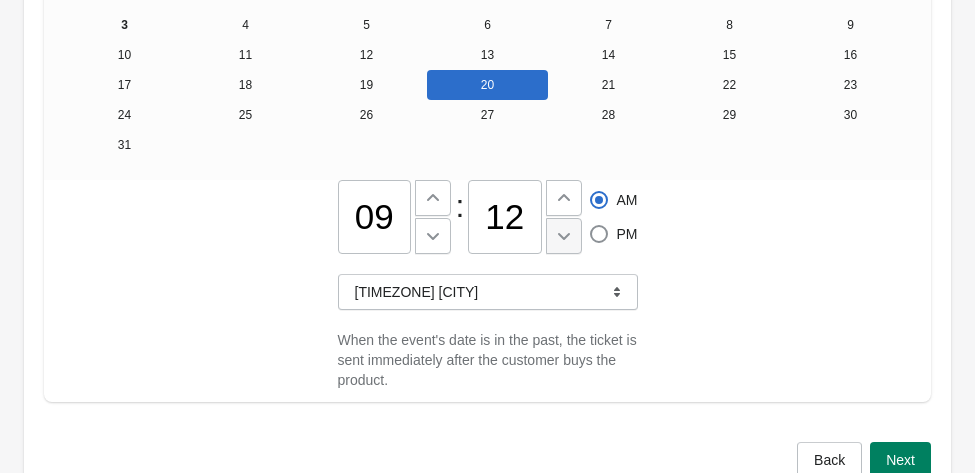 click 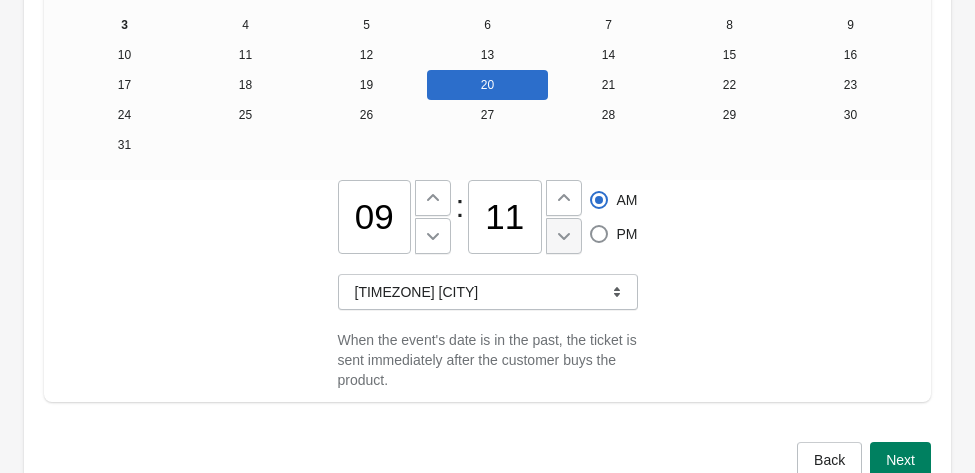 click 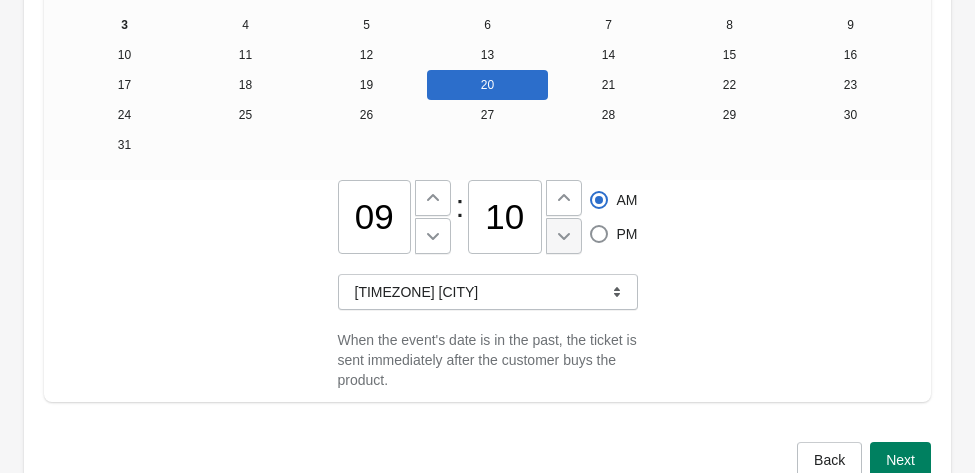 click 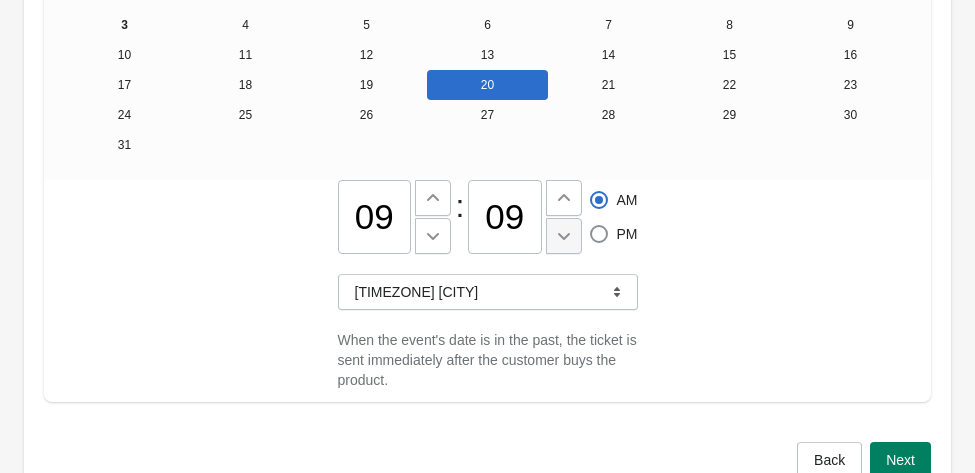 click 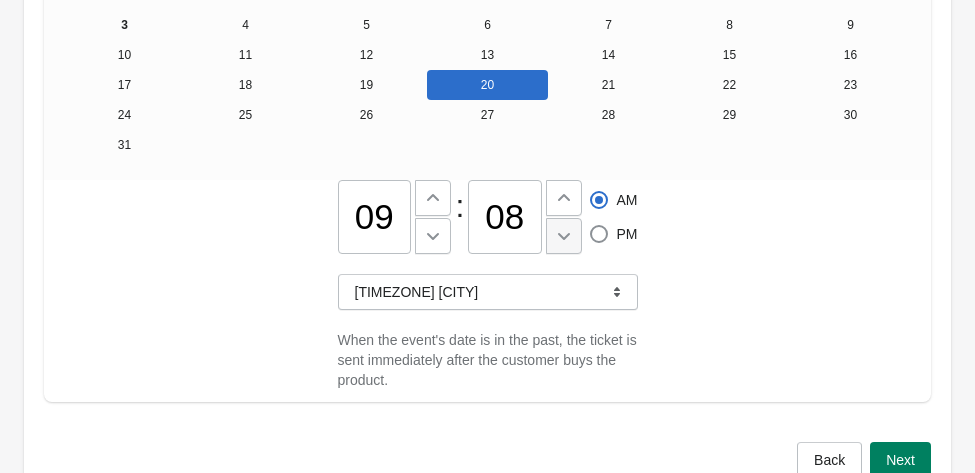 click 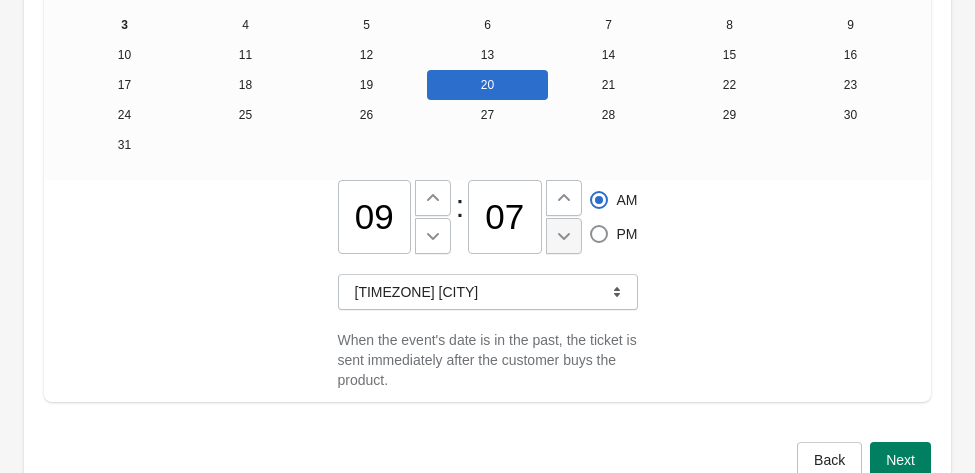 click 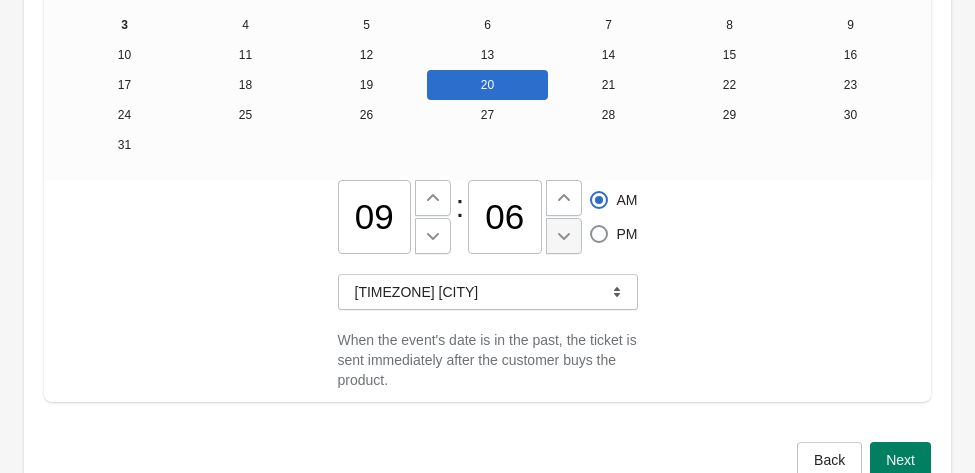 click 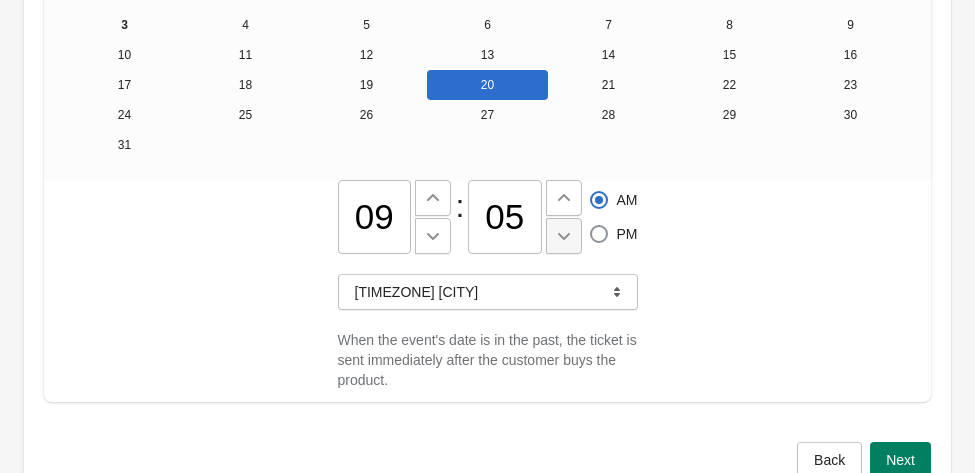 click 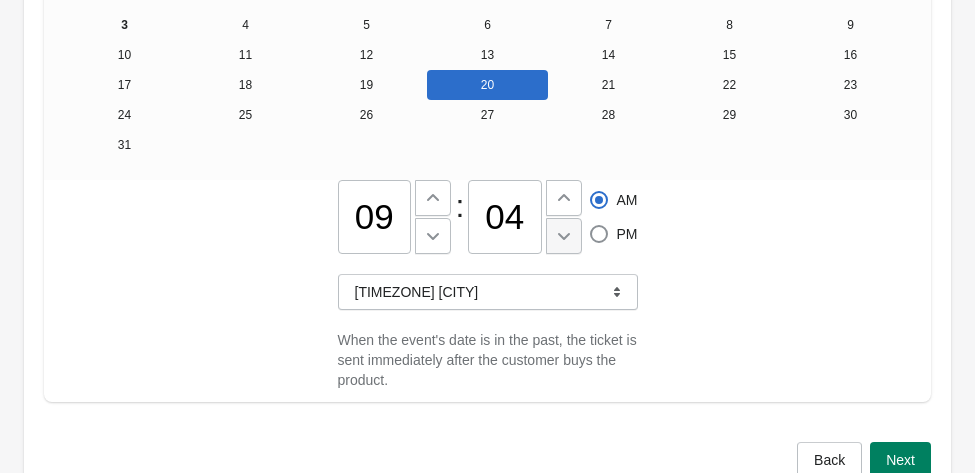 click 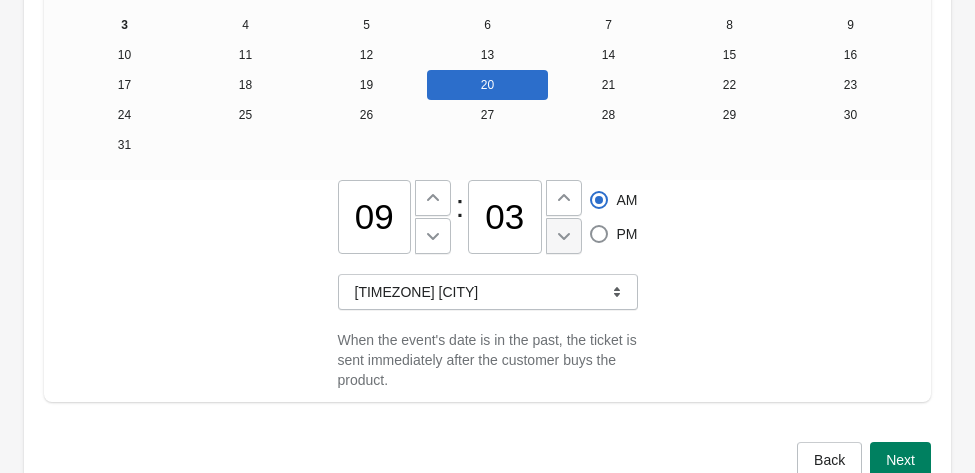 click 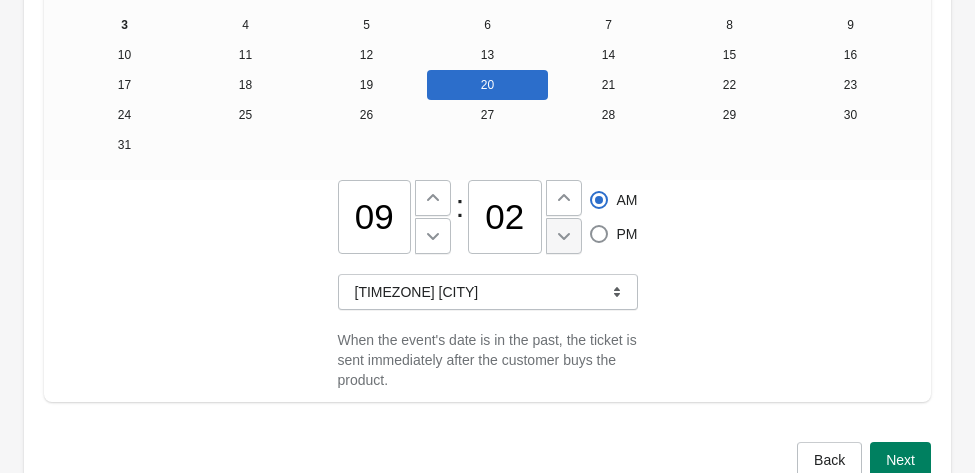 click 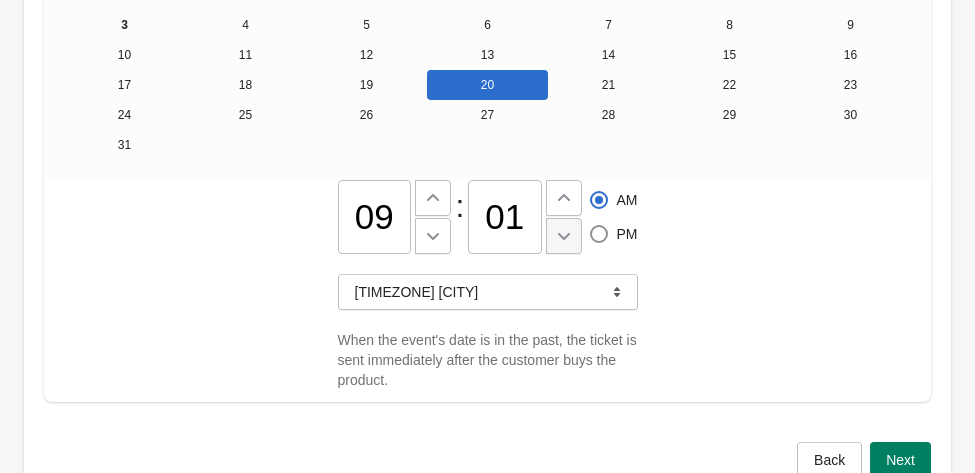 click 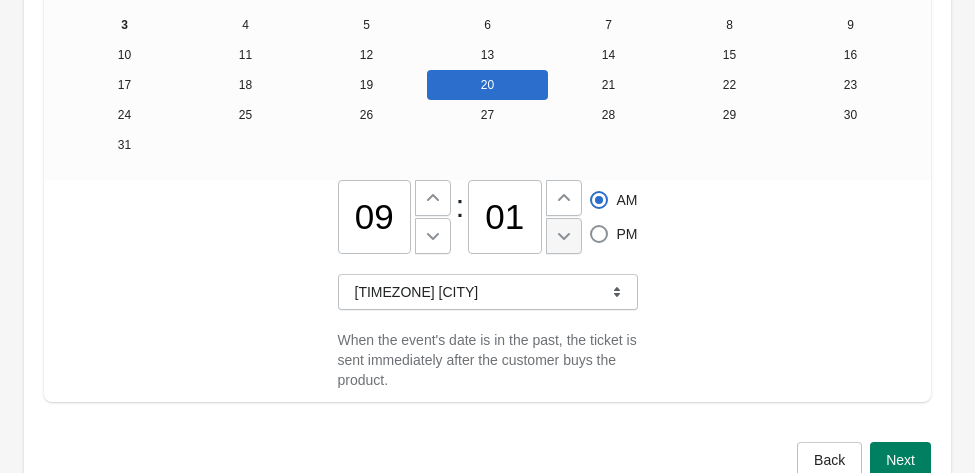 type on "00" 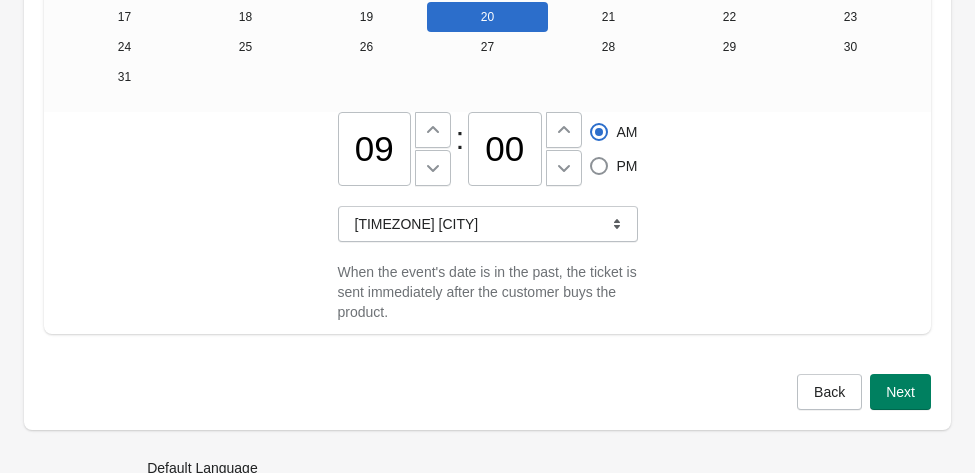 scroll, scrollTop: 558, scrollLeft: 0, axis: vertical 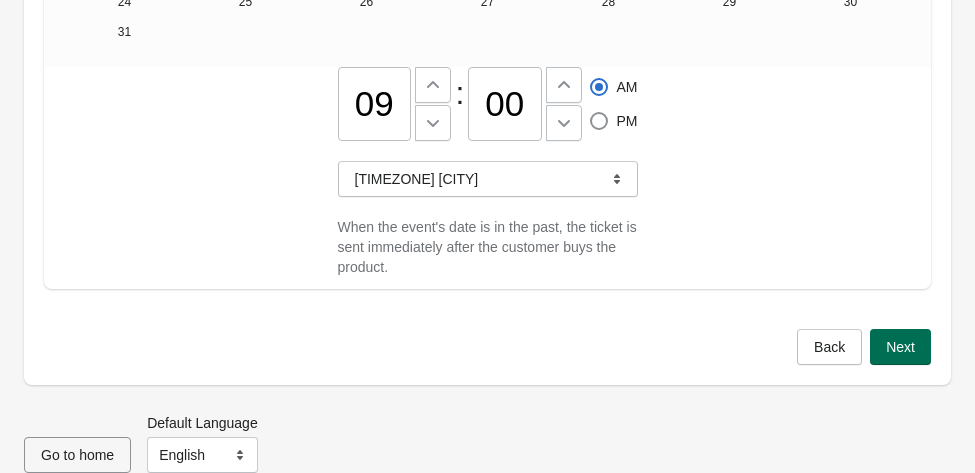 click on "Next" at bounding box center [900, 347] 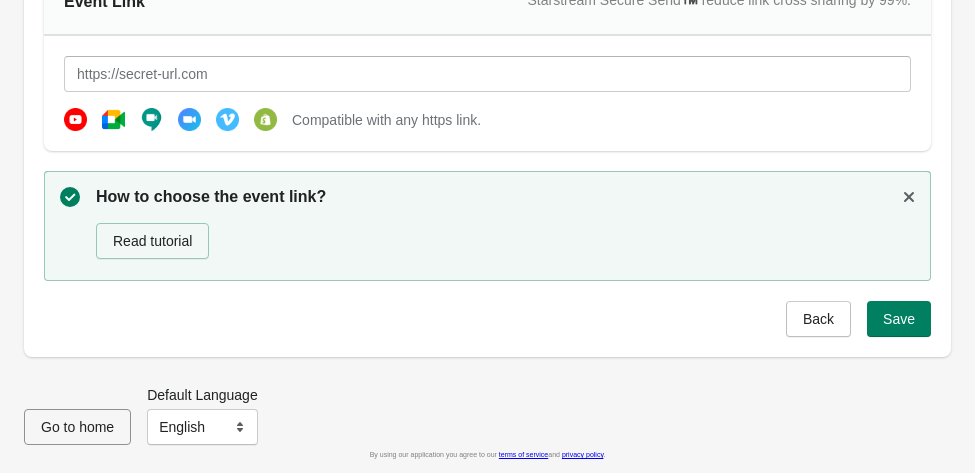scroll, scrollTop: 286, scrollLeft: 0, axis: vertical 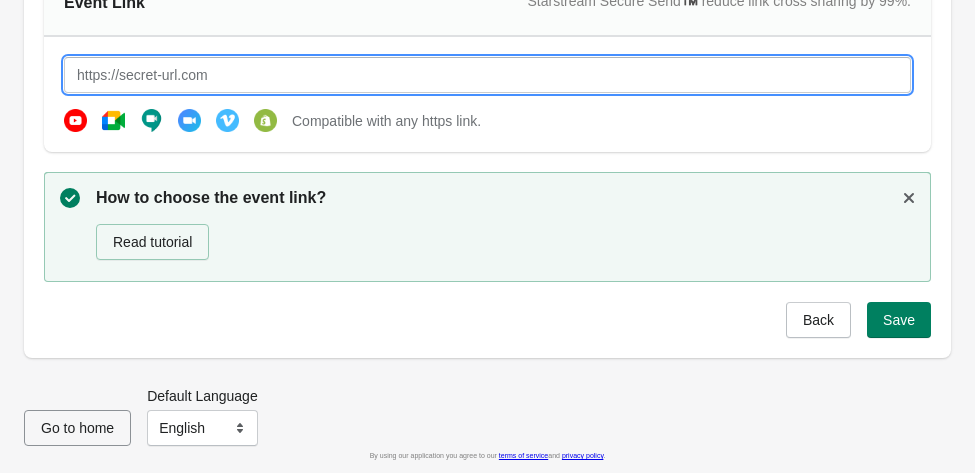 drag, startPoint x: 241, startPoint y: 74, endPoint x: 73, endPoint y: 70, distance: 168.0476 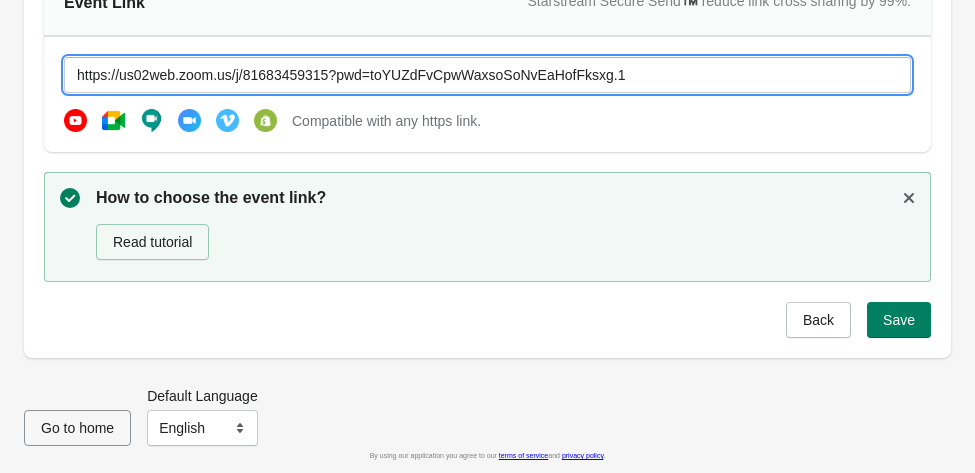 type on "https://us02web.zoom.us/j/81683459315?pwd=toYUZdFvCpwWaxsoSoNvEaHofFksxg.1" 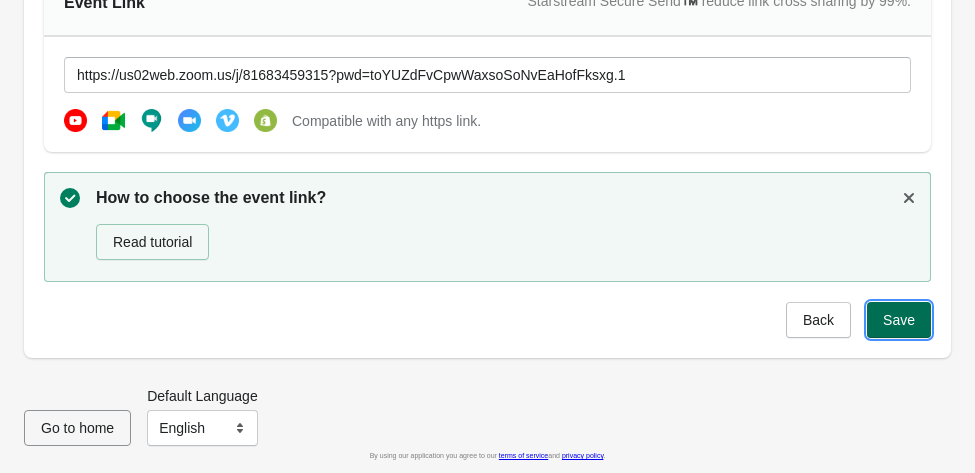click on "Save" at bounding box center [899, 320] 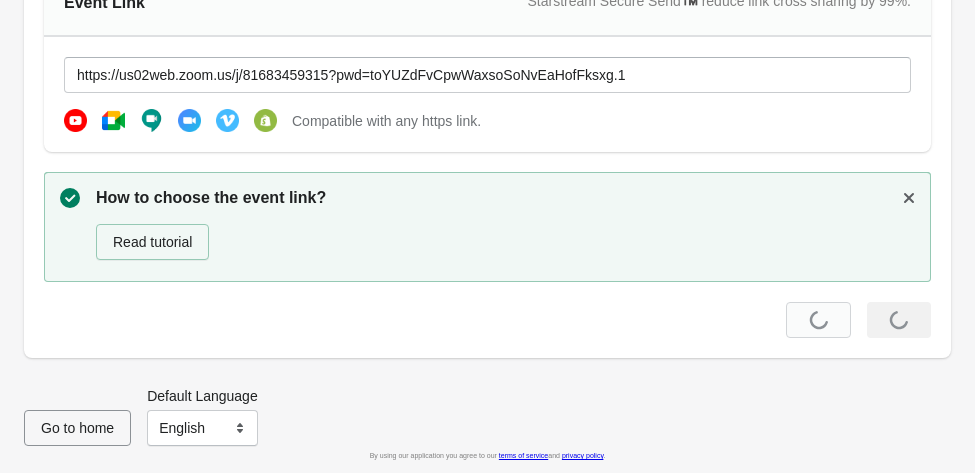 scroll, scrollTop: 286, scrollLeft: 0, axis: vertical 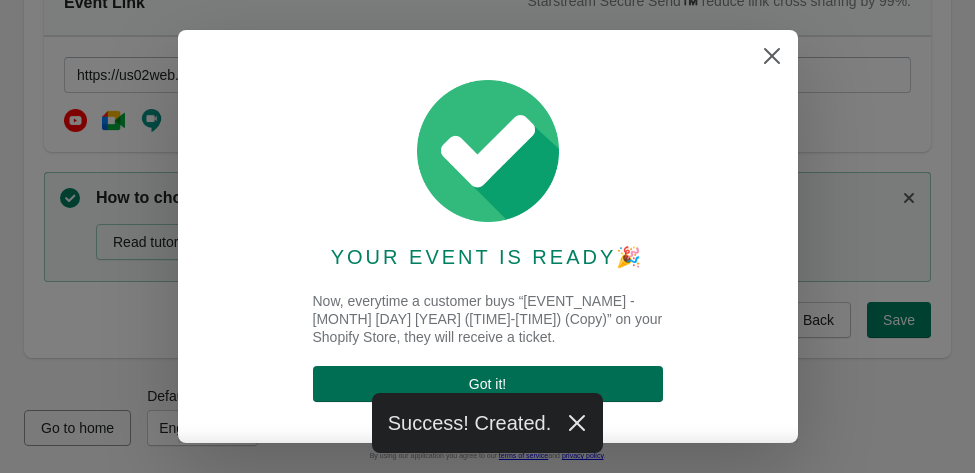 click on "Got it !" at bounding box center [488, 384] 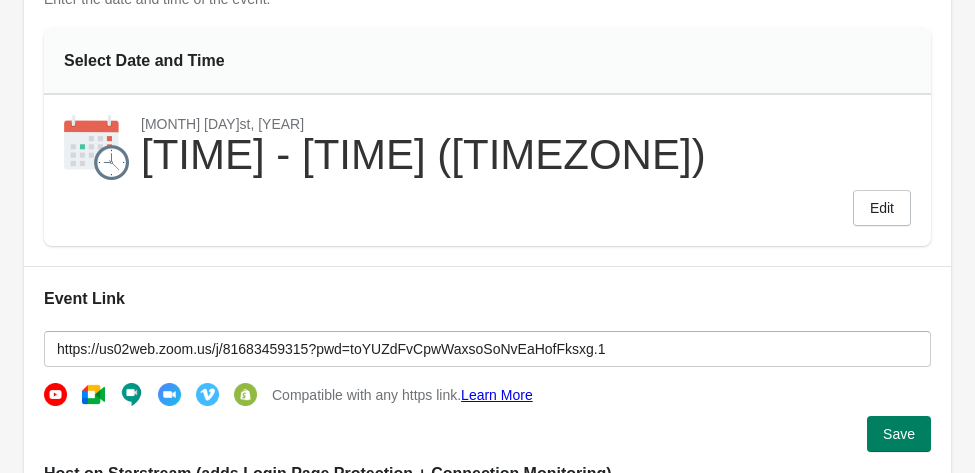 scroll, scrollTop: 0, scrollLeft: 0, axis: both 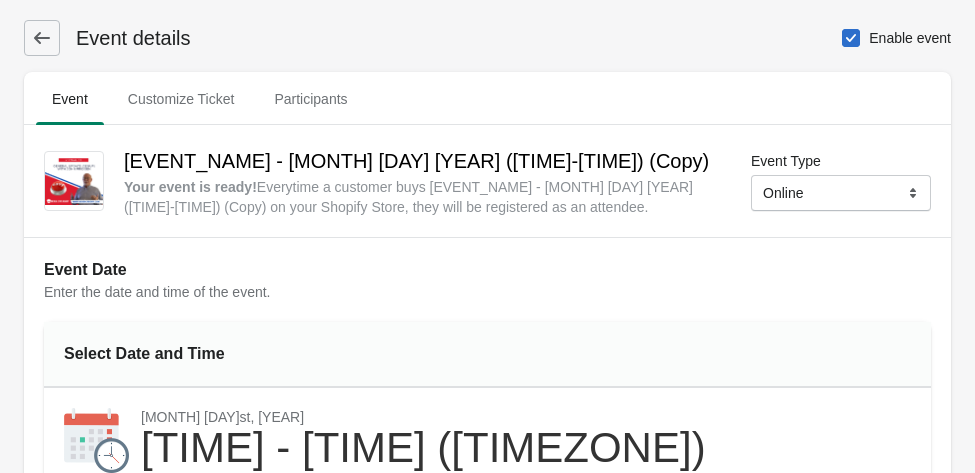 click 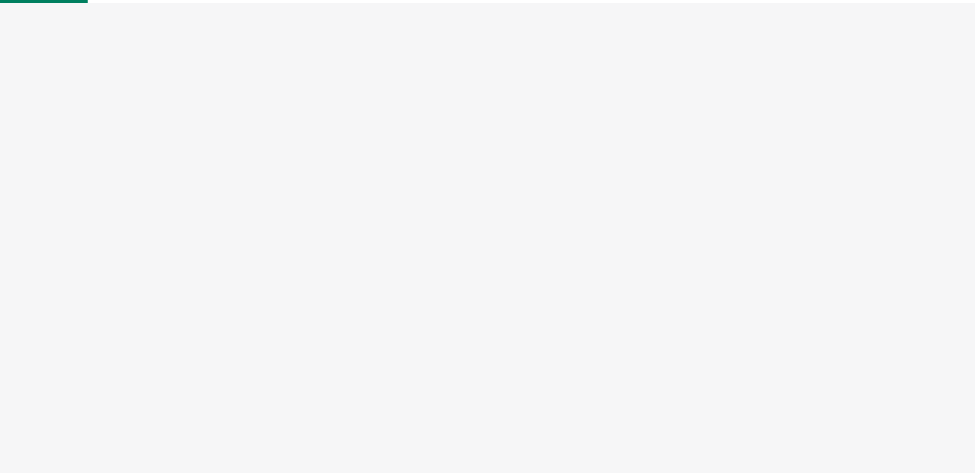 select on "US" 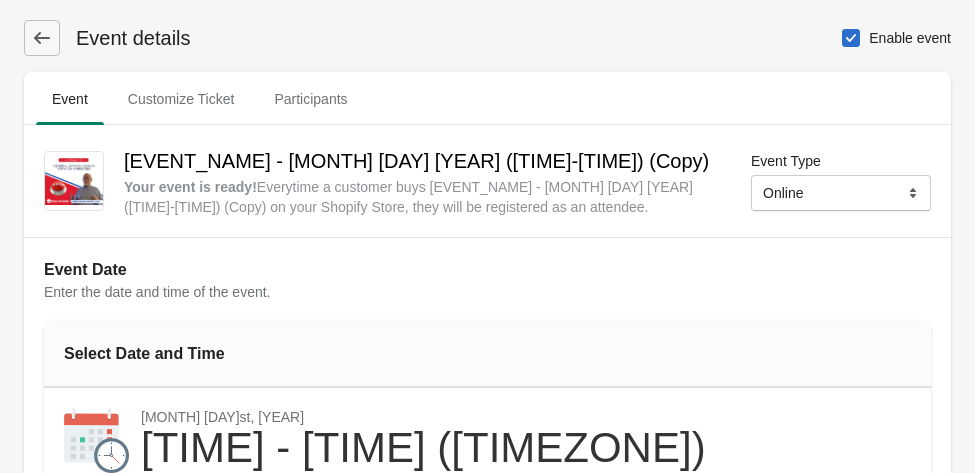 scroll, scrollTop: 241, scrollLeft: 0, axis: vertical 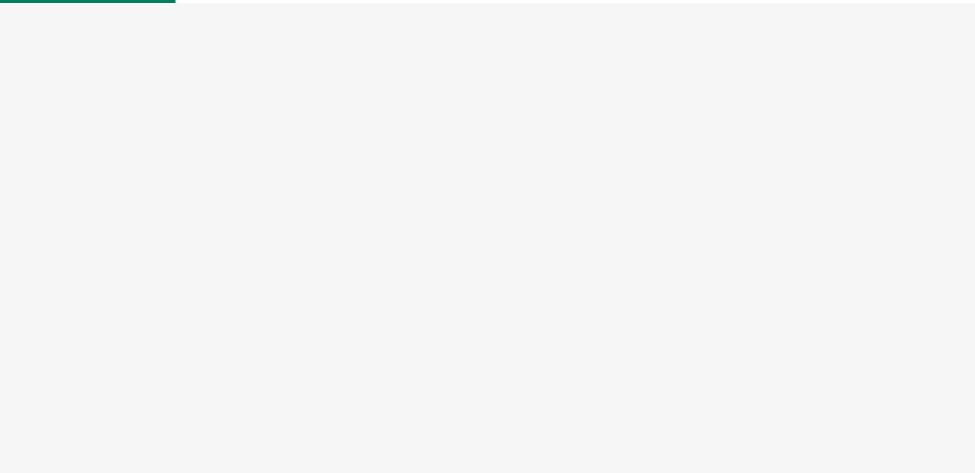 select on "US" 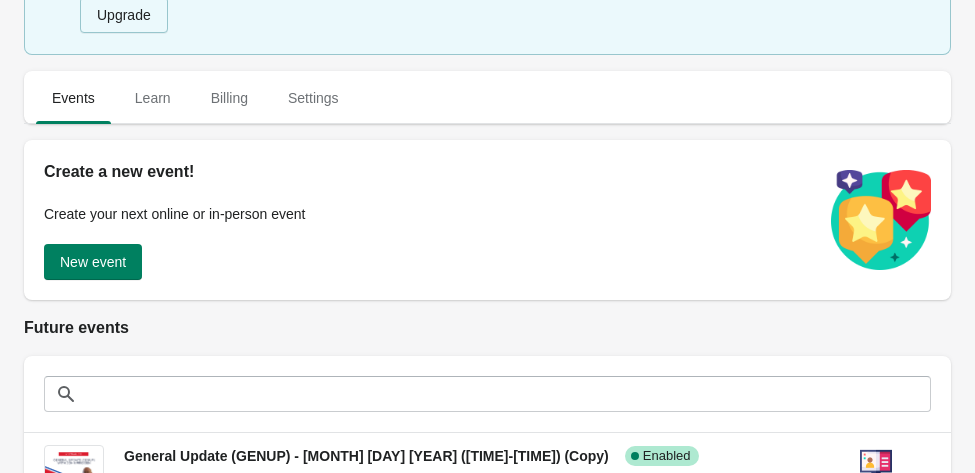 scroll, scrollTop: 0, scrollLeft: 0, axis: both 